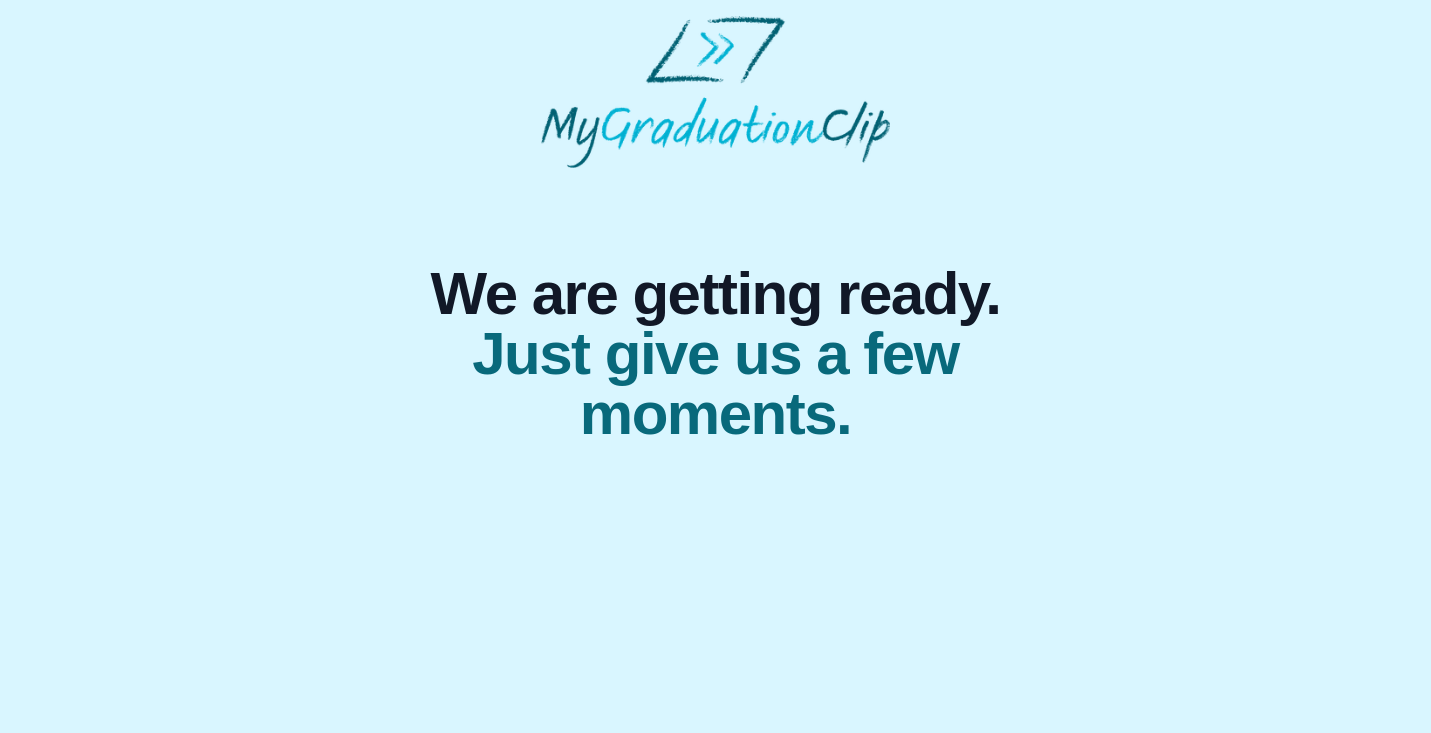 scroll, scrollTop: 0, scrollLeft: 0, axis: both 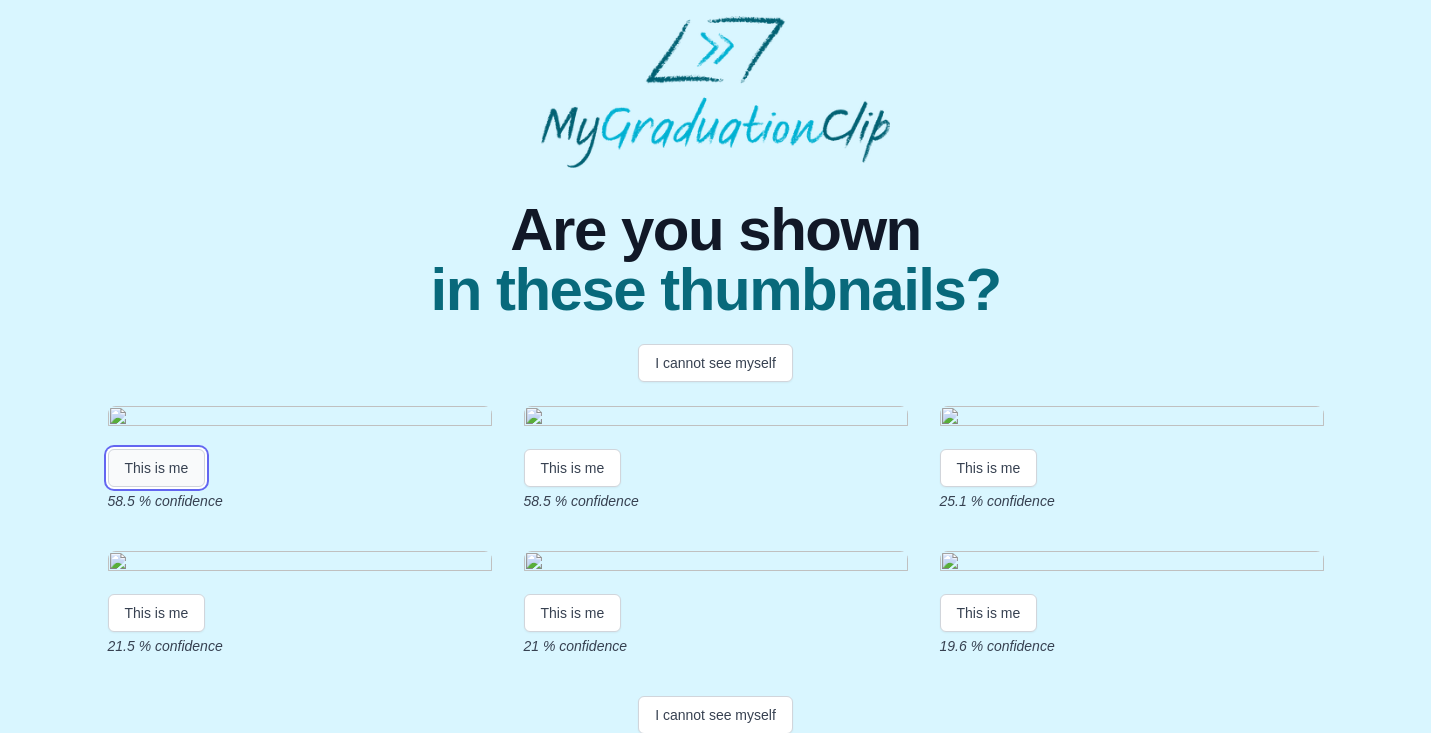 click on "This is me" at bounding box center [157, 468] 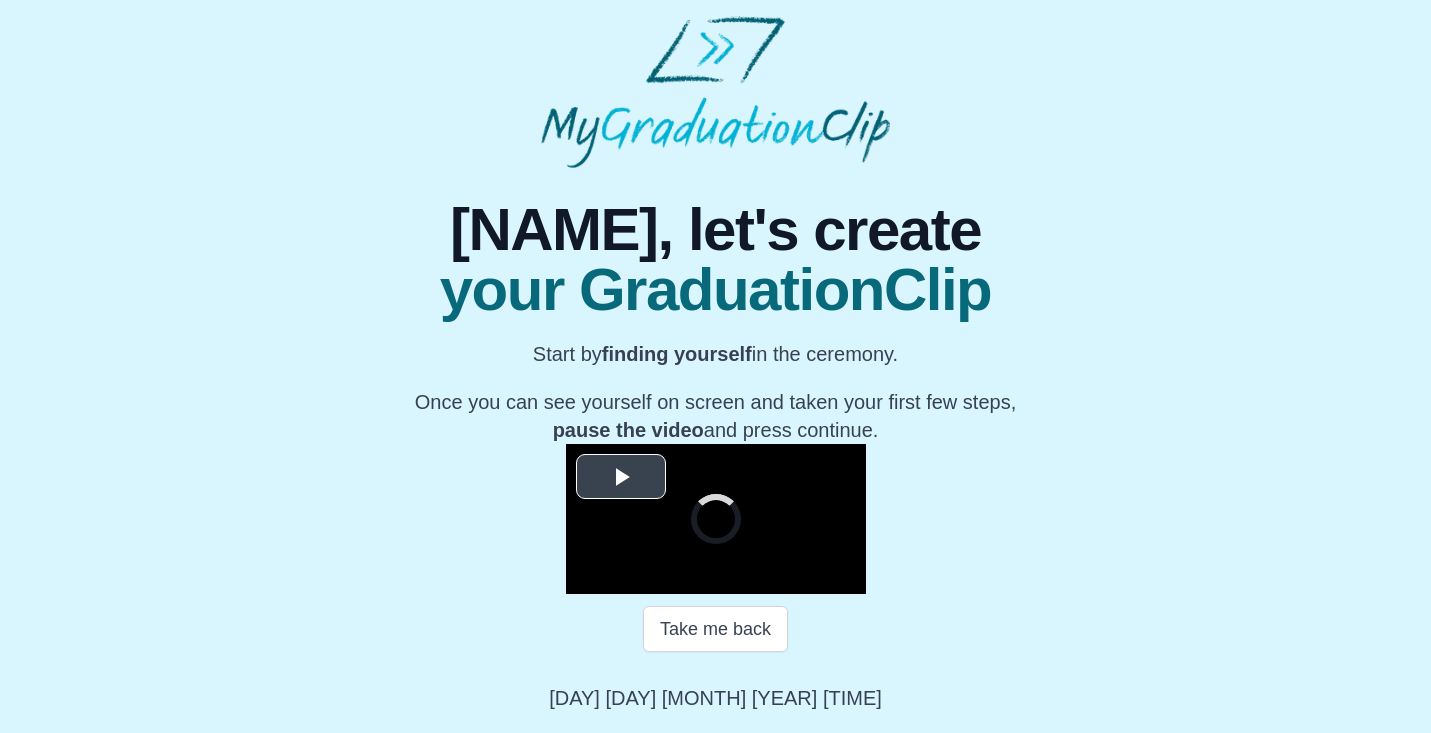 scroll, scrollTop: 248, scrollLeft: 0, axis: vertical 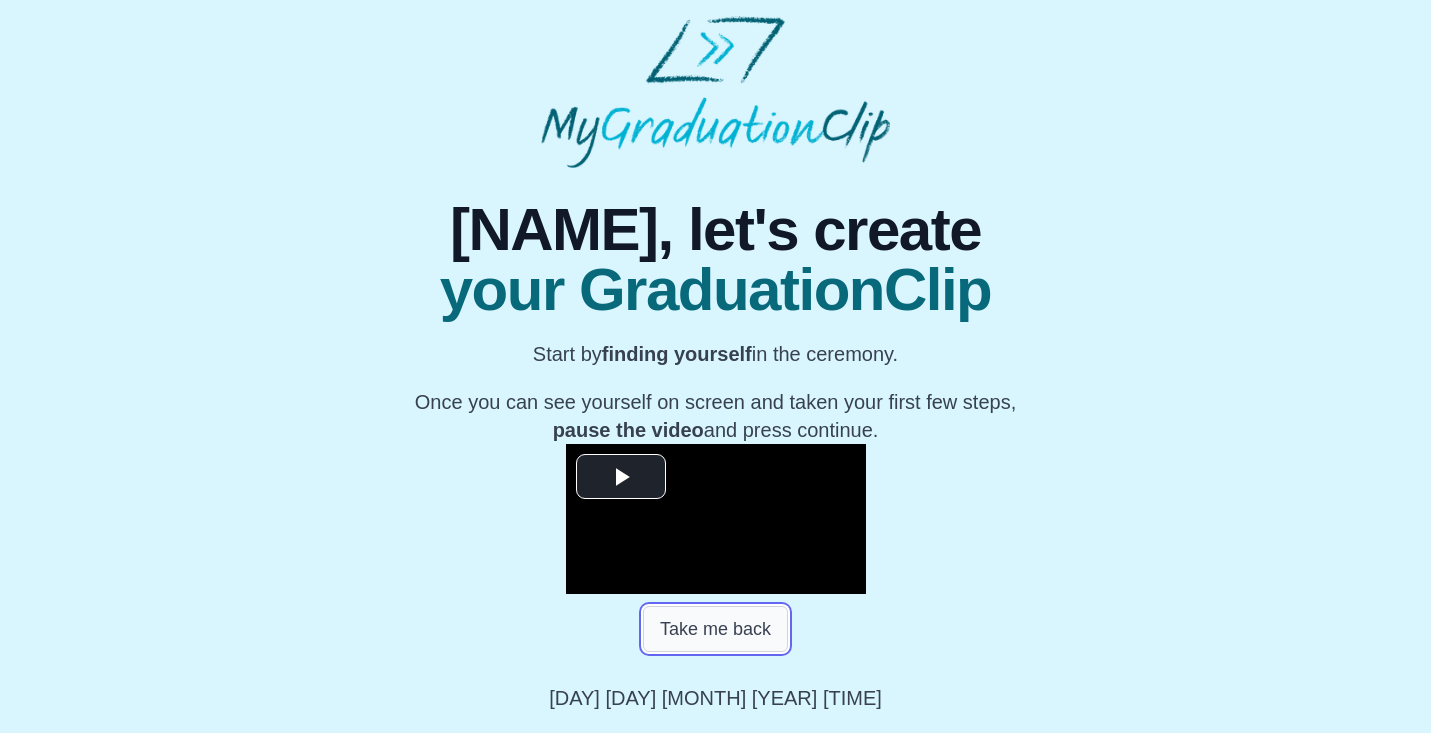 click on "Take me back" at bounding box center (715, 629) 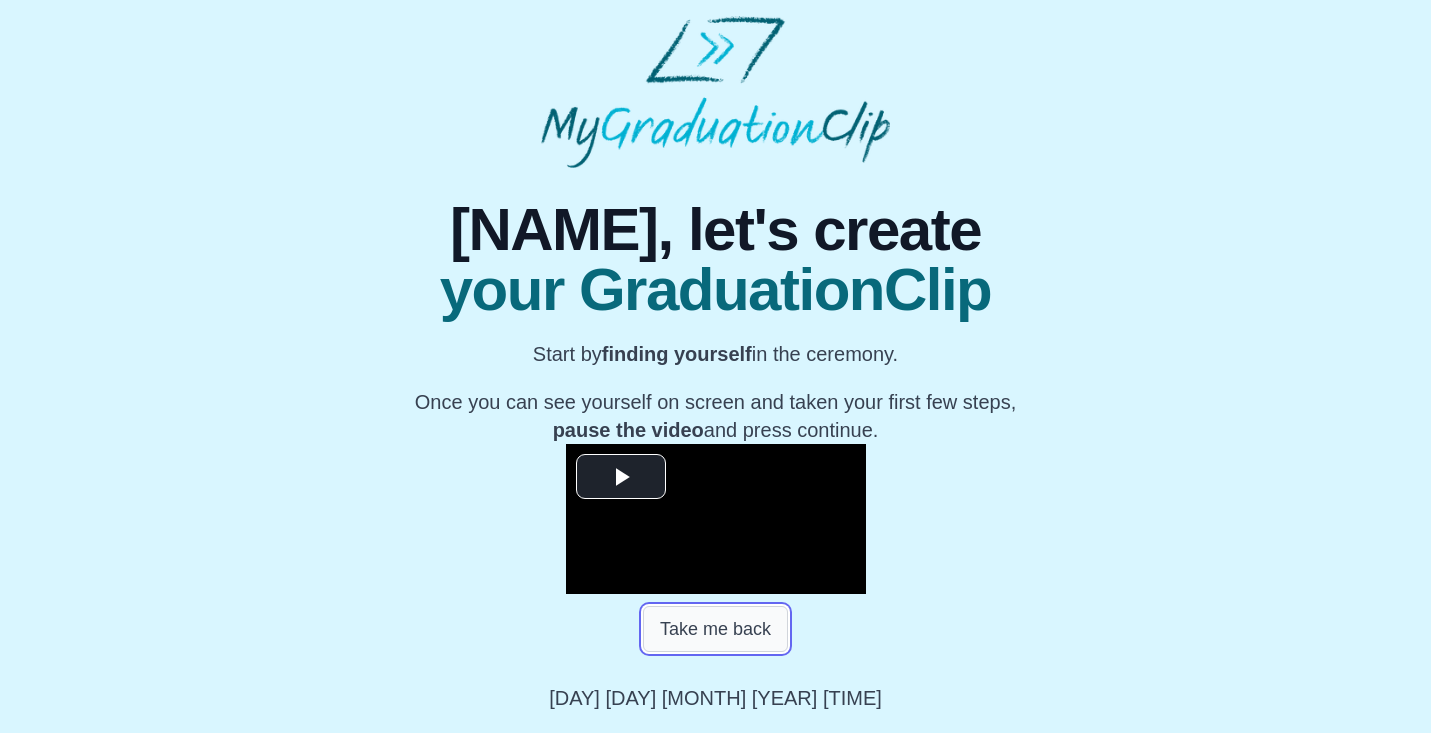click on "Take me back" at bounding box center [715, 629] 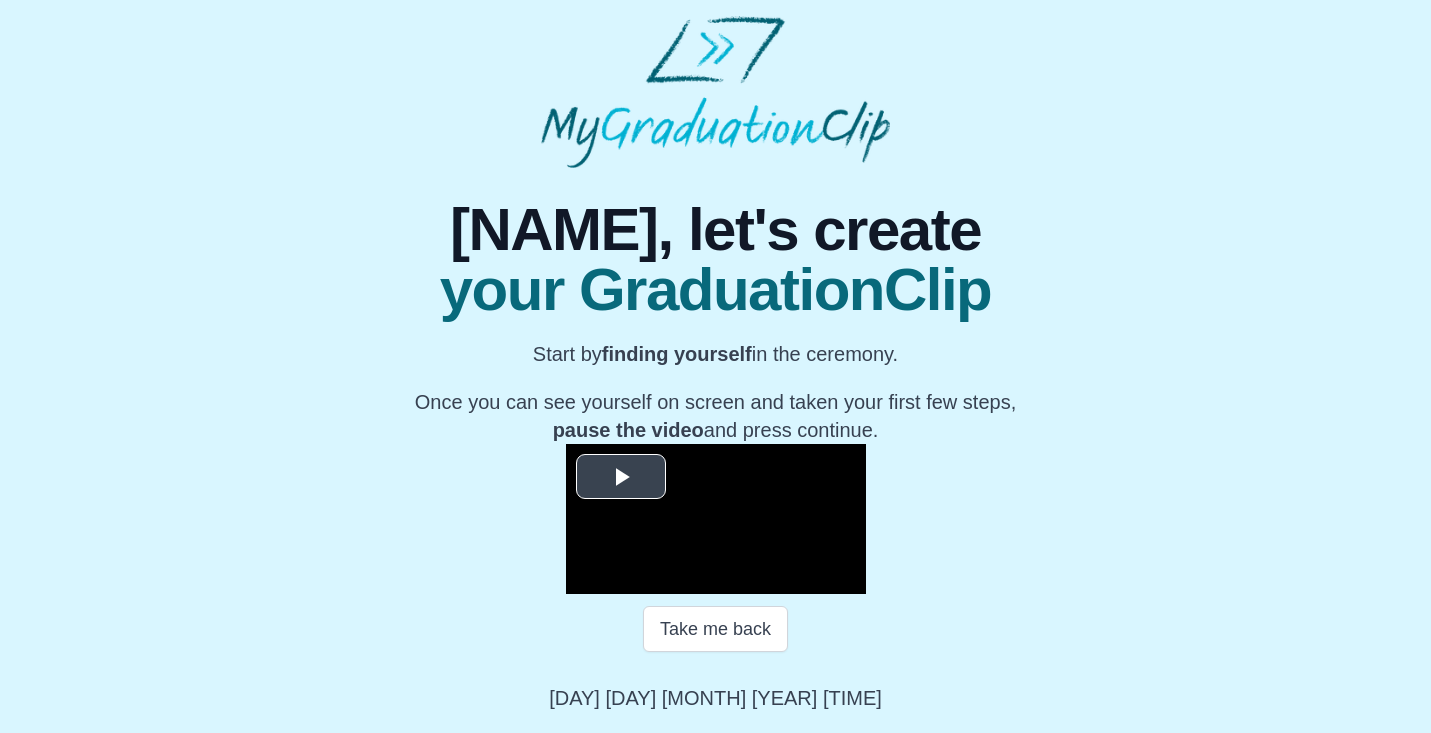 click at bounding box center (621, 477) 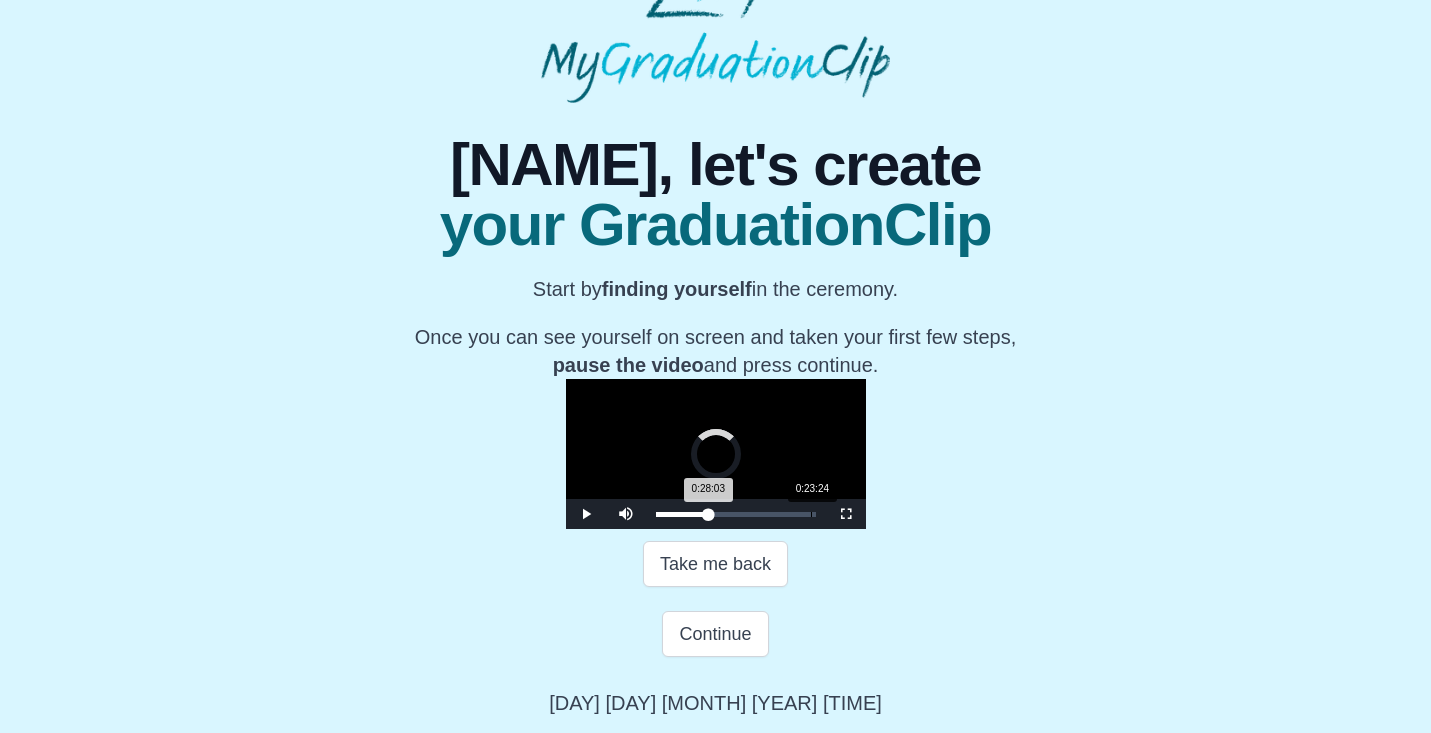 drag, startPoint x: 641, startPoint y: 580, endPoint x: 604, endPoint y: 584, distance: 37.215588 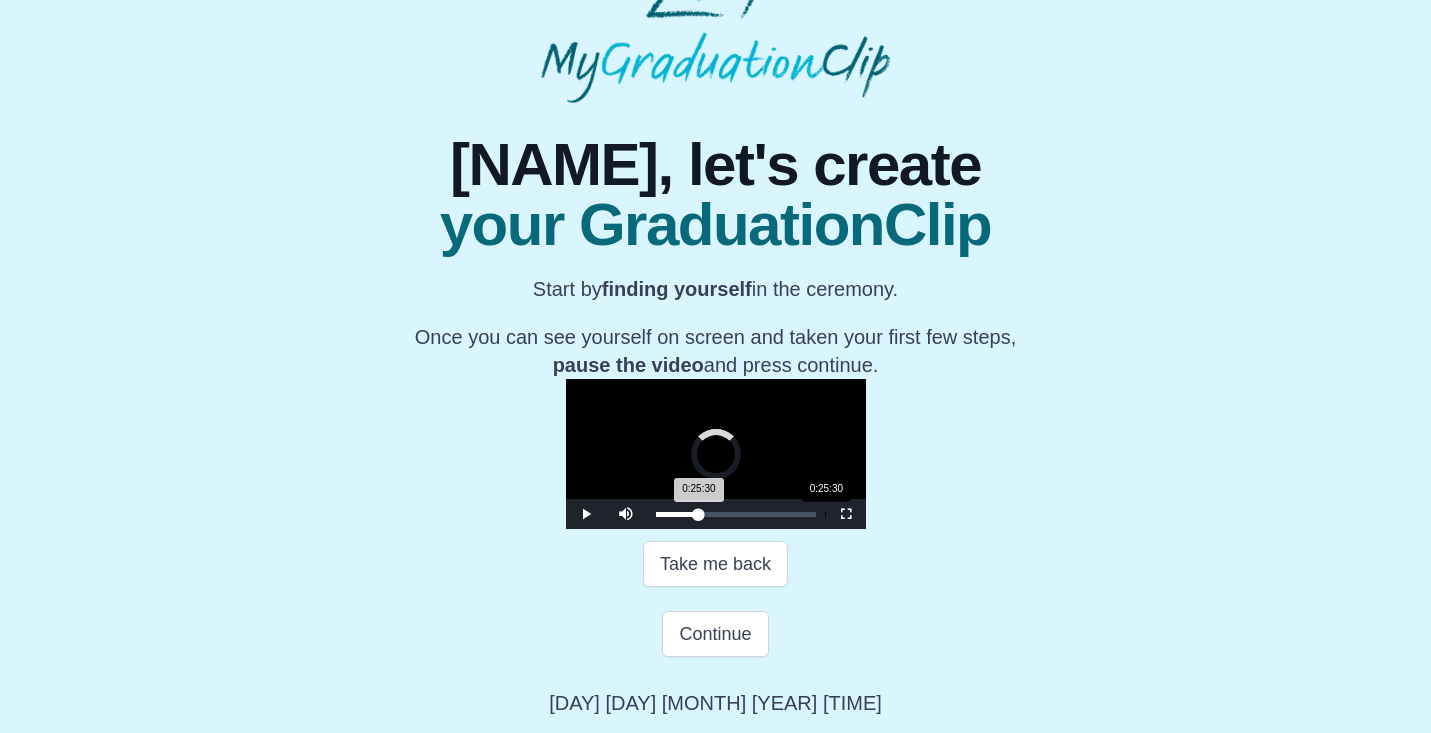 click on "Loaded : 0% 0:25:30 0:25:30 Progress : 0%" at bounding box center [736, 514] 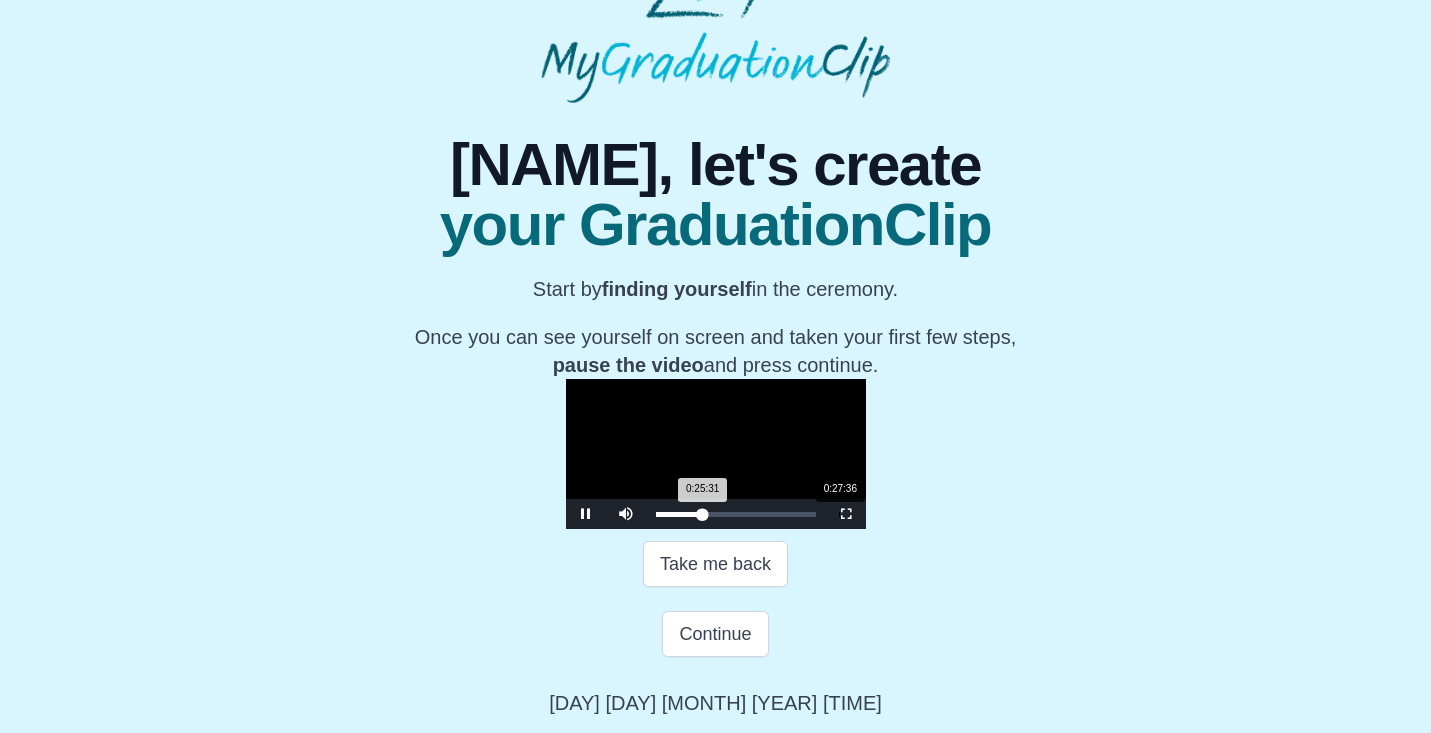 click on "Loaded : 0% 0:27:36 0:25:31 Progress : 0%" at bounding box center [736, 514] 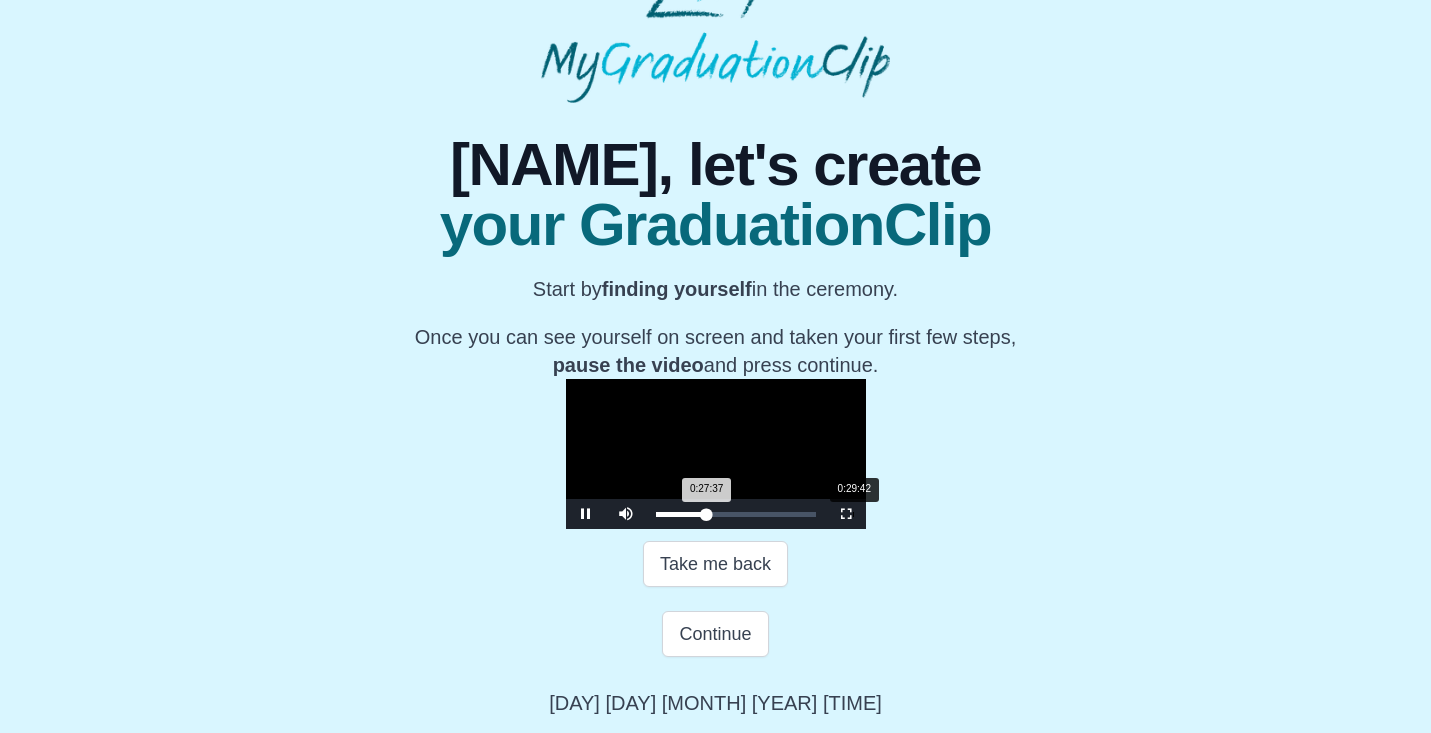 click on "0:29:42" at bounding box center (853, 514) 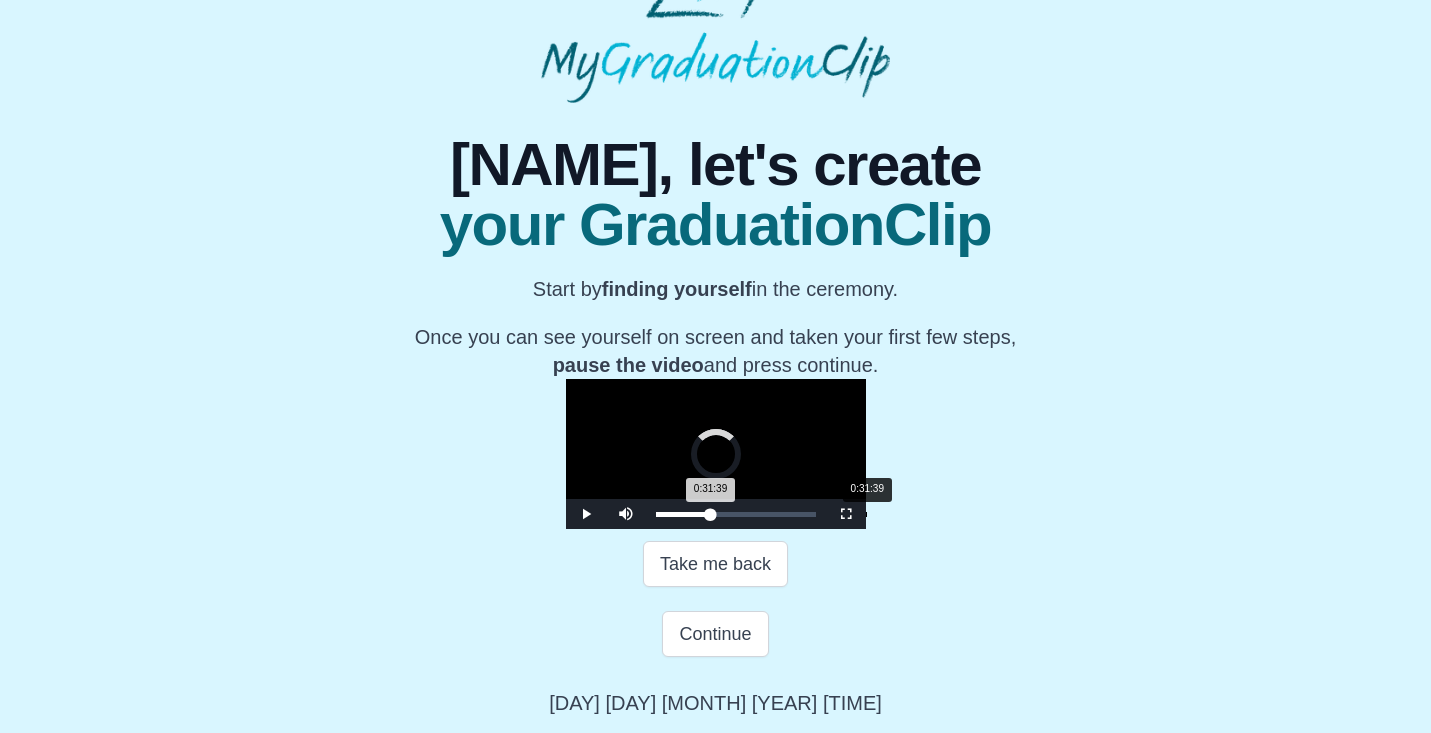 click on "Loaded : 0% 0:31:39 0:31:39 Progress : 0%" at bounding box center (736, 514) 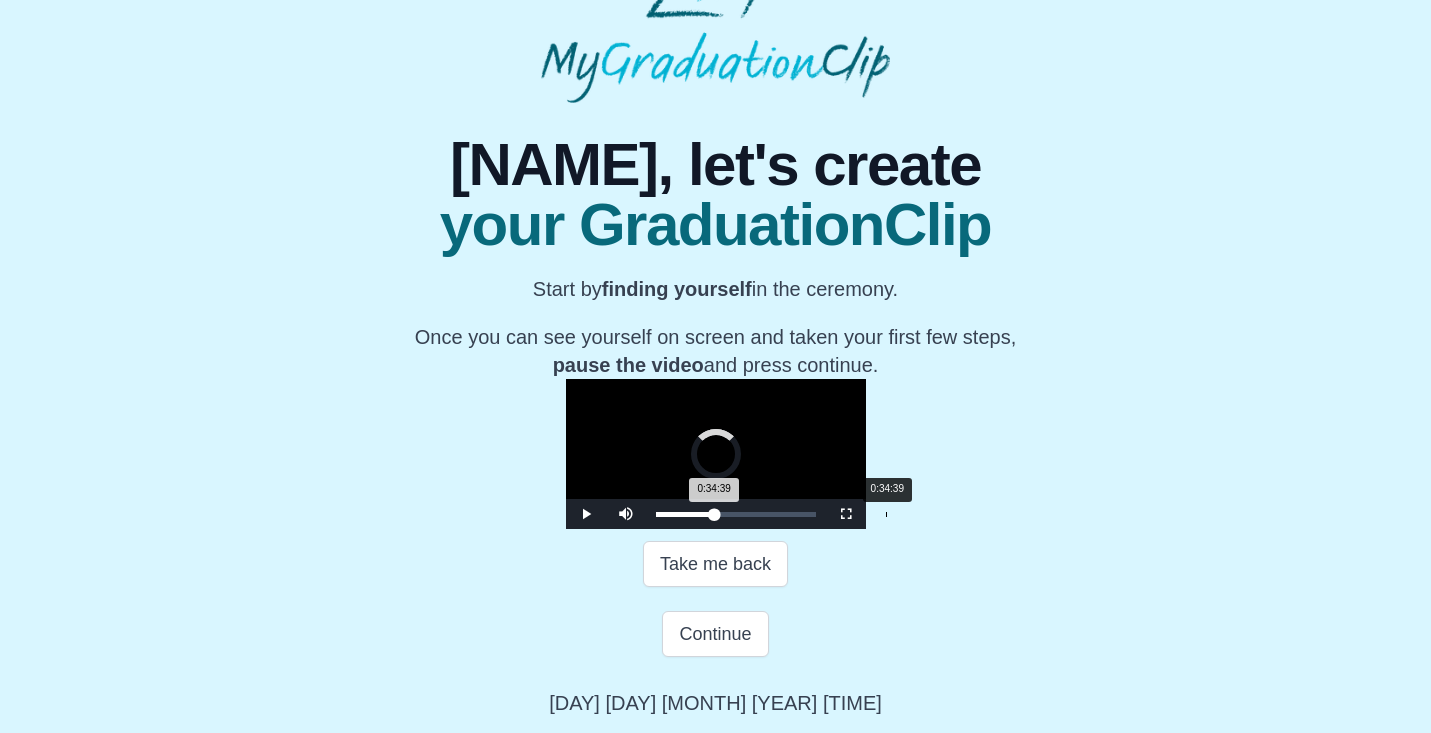 click on "Loaded : 0% 0:34:39 0:34:39 Progress : 0%" at bounding box center (736, 514) 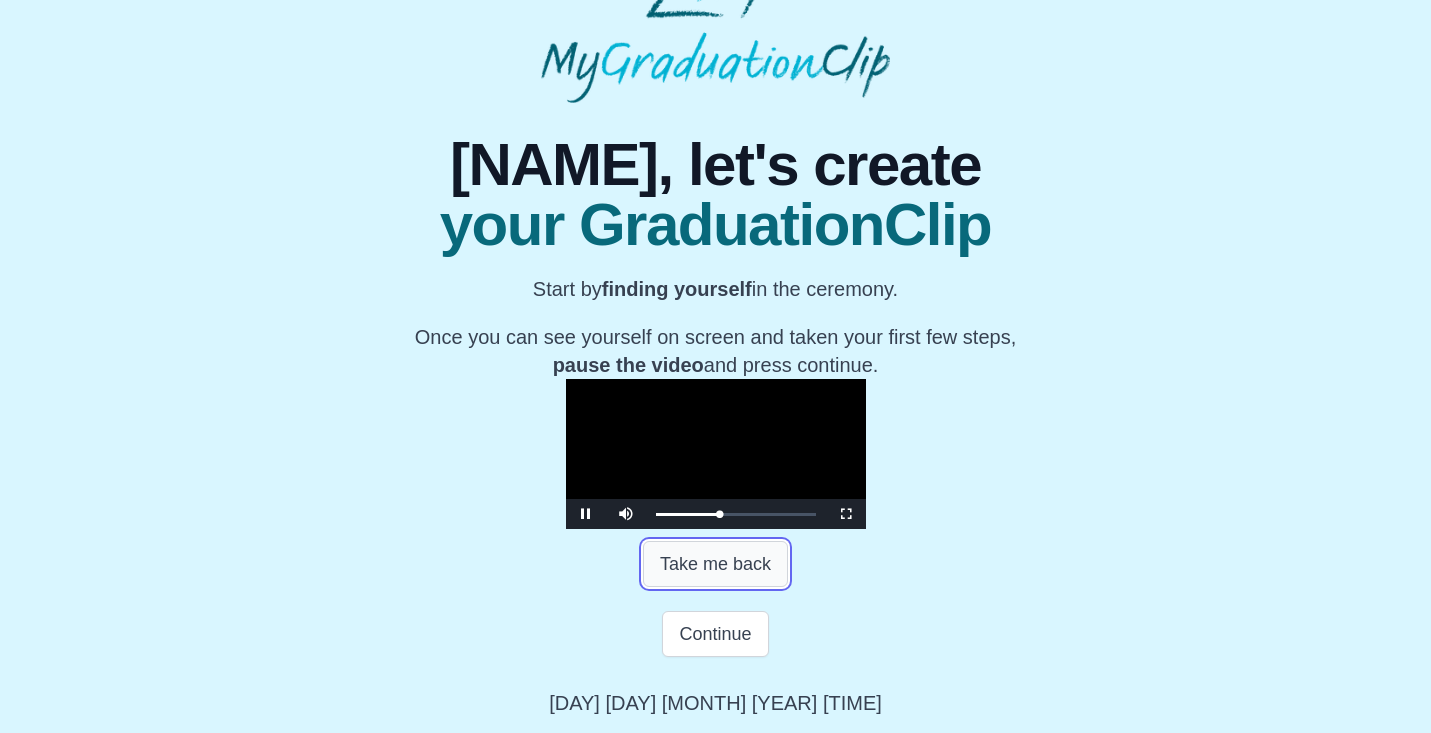 click on "Take me back" at bounding box center [715, 564] 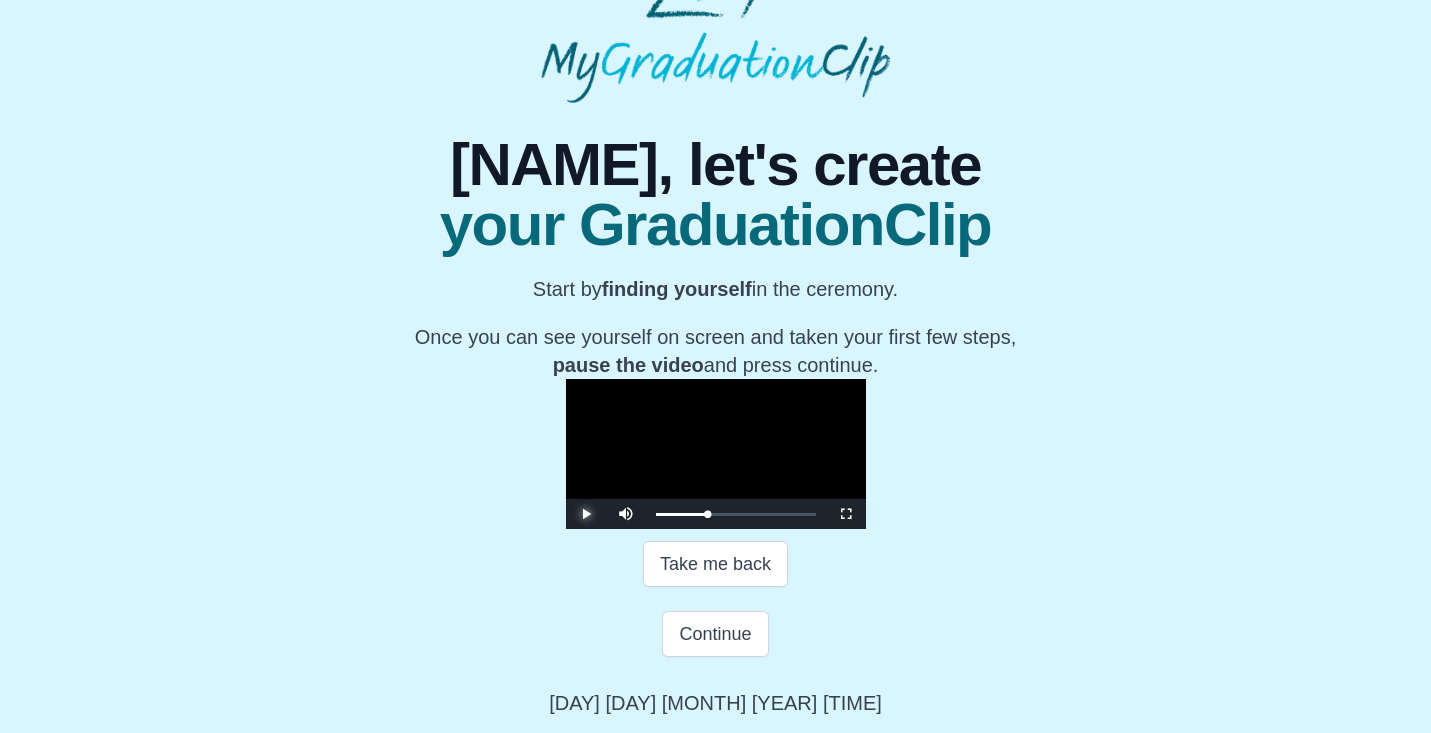 click at bounding box center (586, 514) 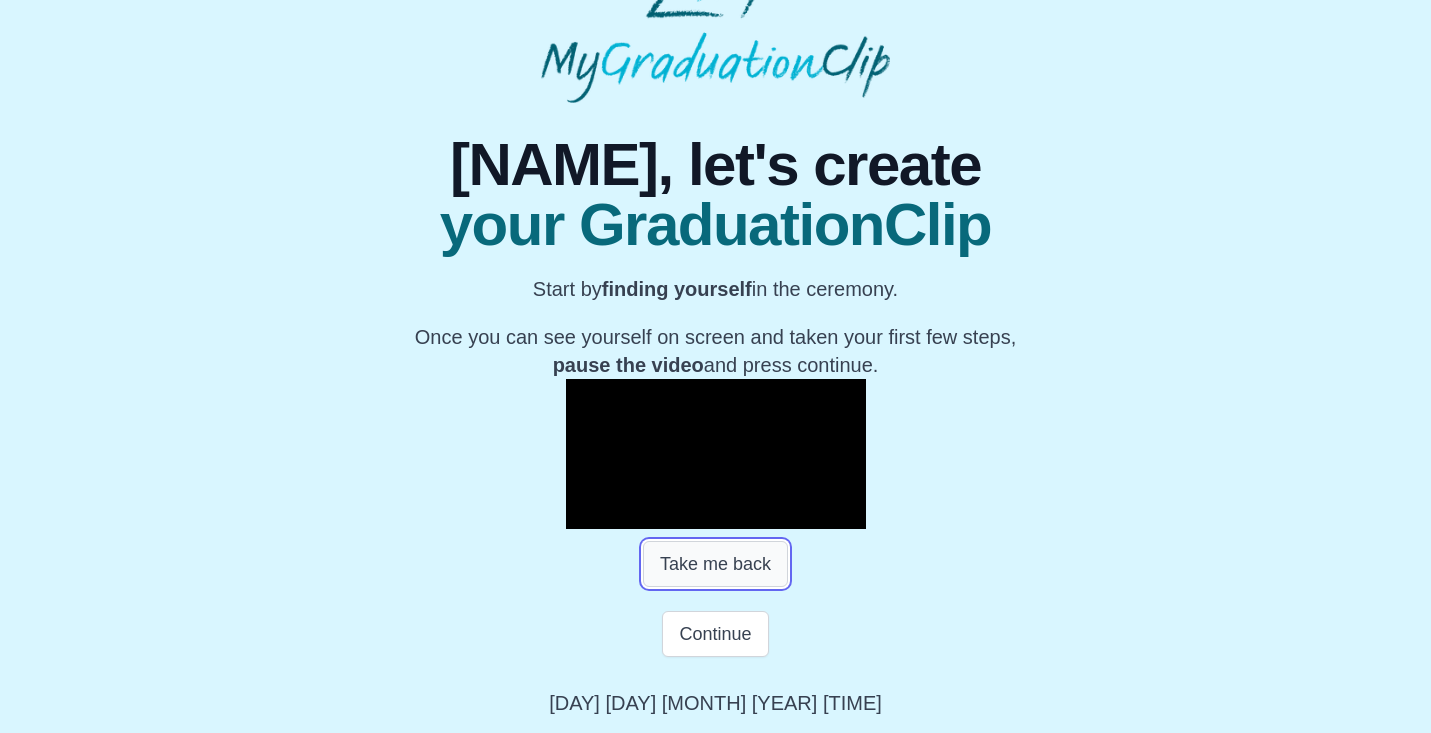 click on "Take me back" at bounding box center [715, 564] 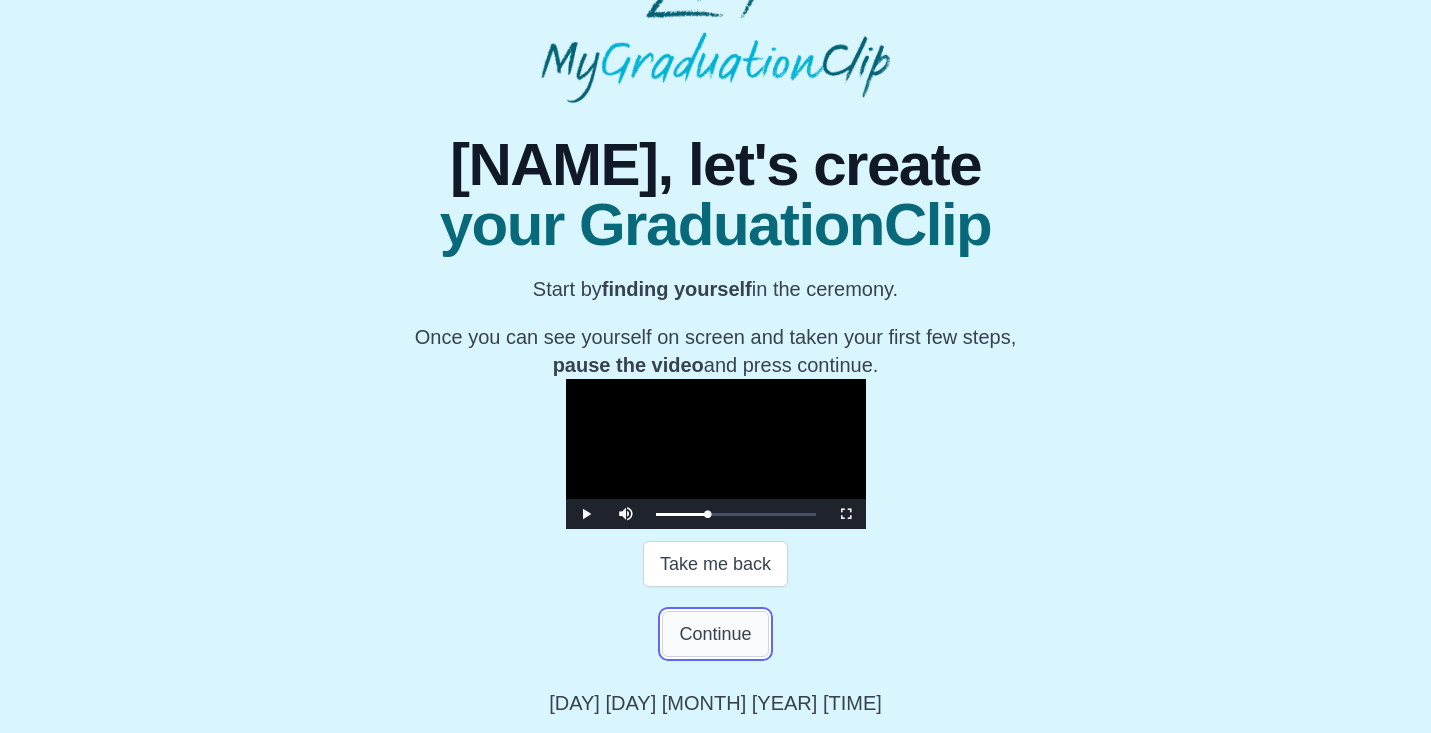 click on "Continue" at bounding box center (715, 634) 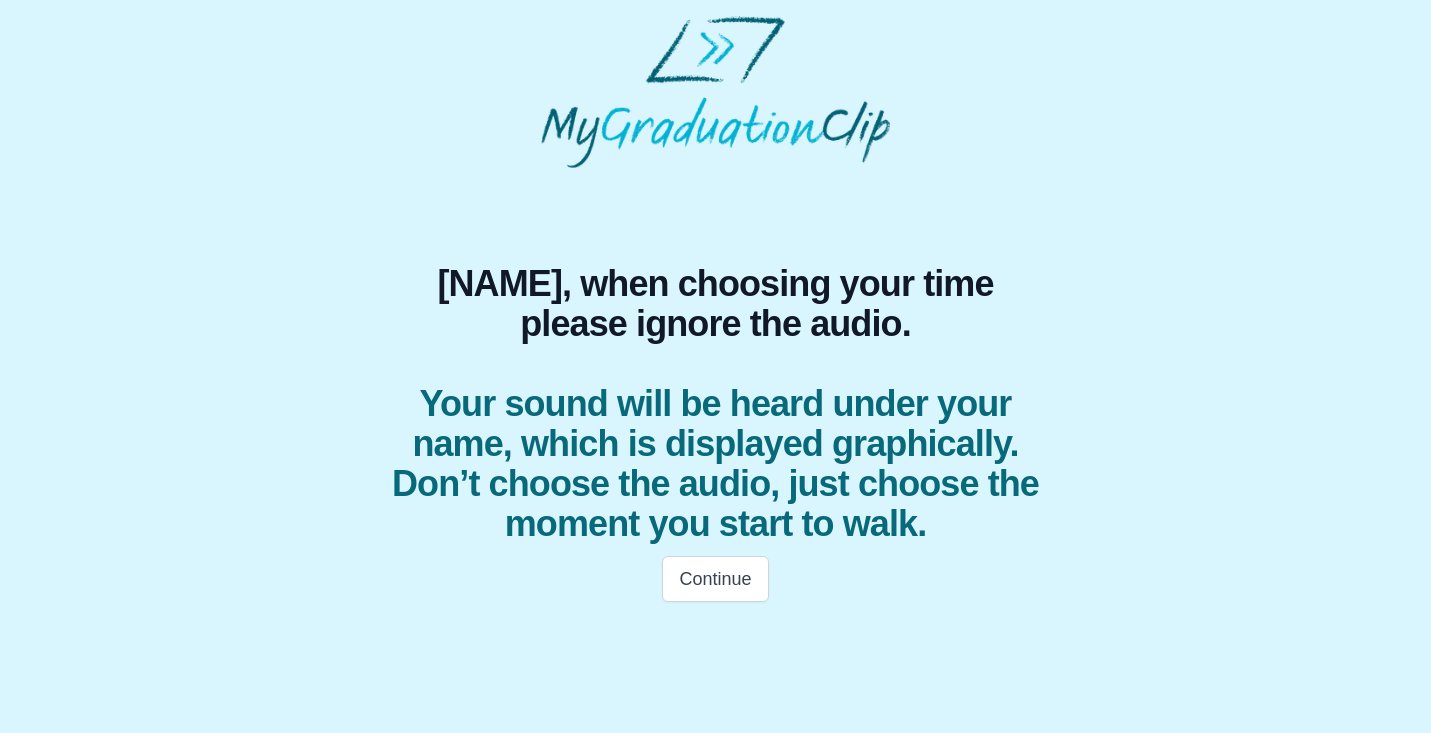 scroll, scrollTop: 0, scrollLeft: 0, axis: both 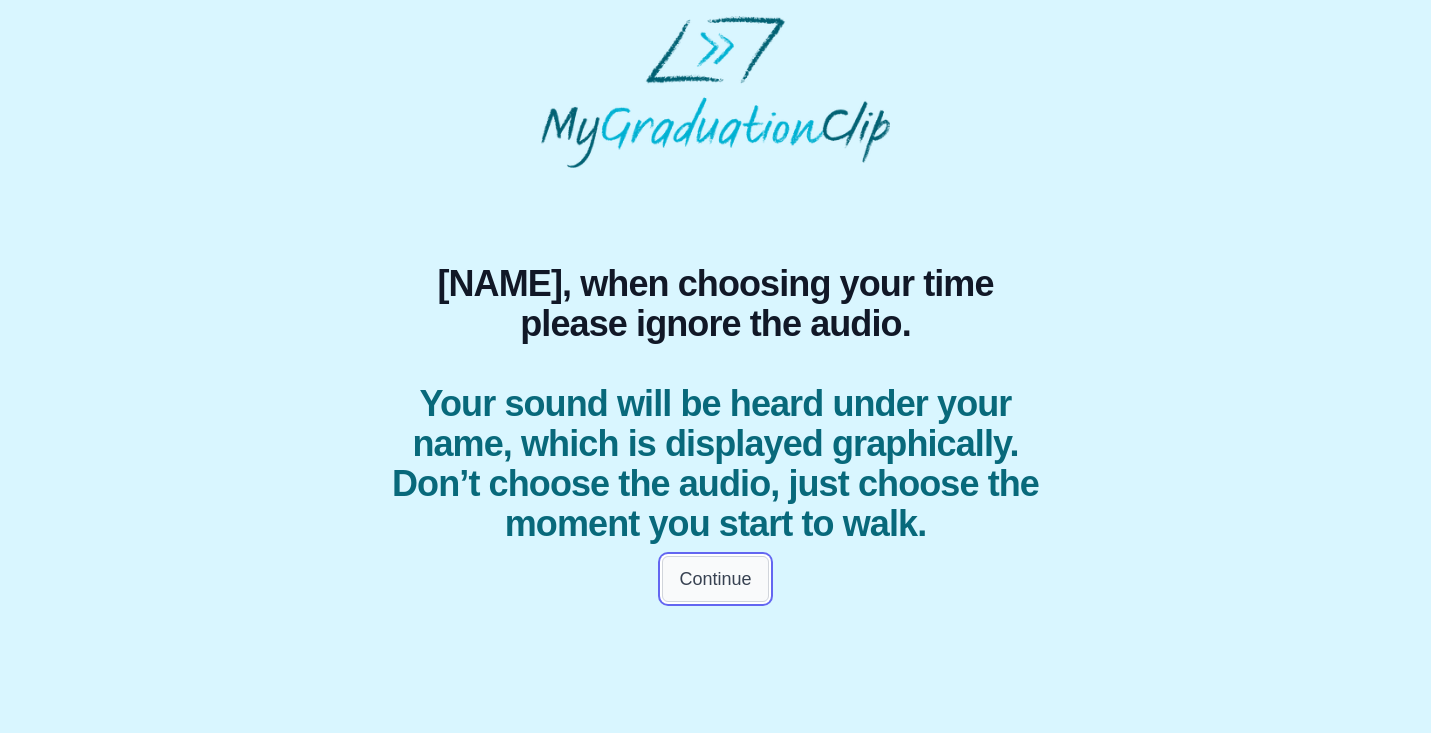 click on "Continue" at bounding box center [715, 579] 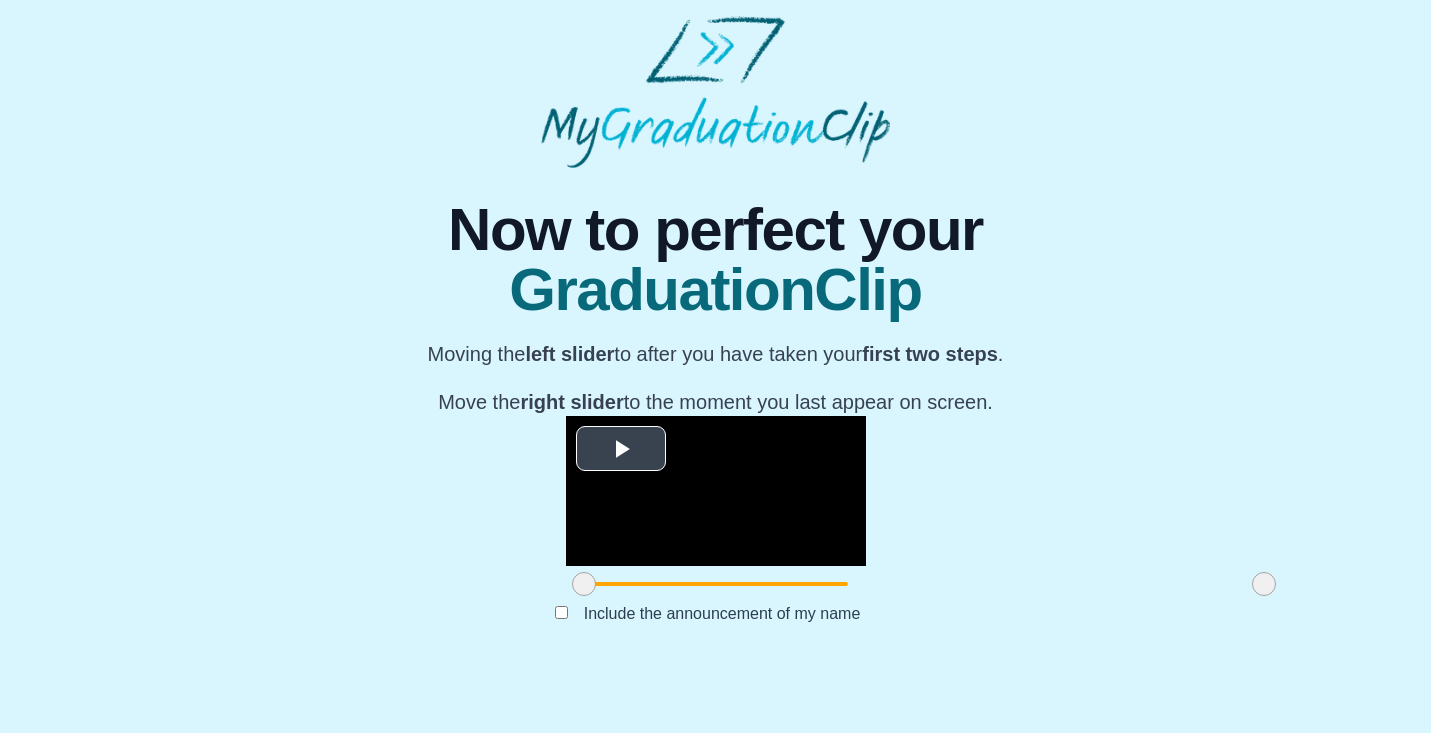 click at bounding box center (621, 449) 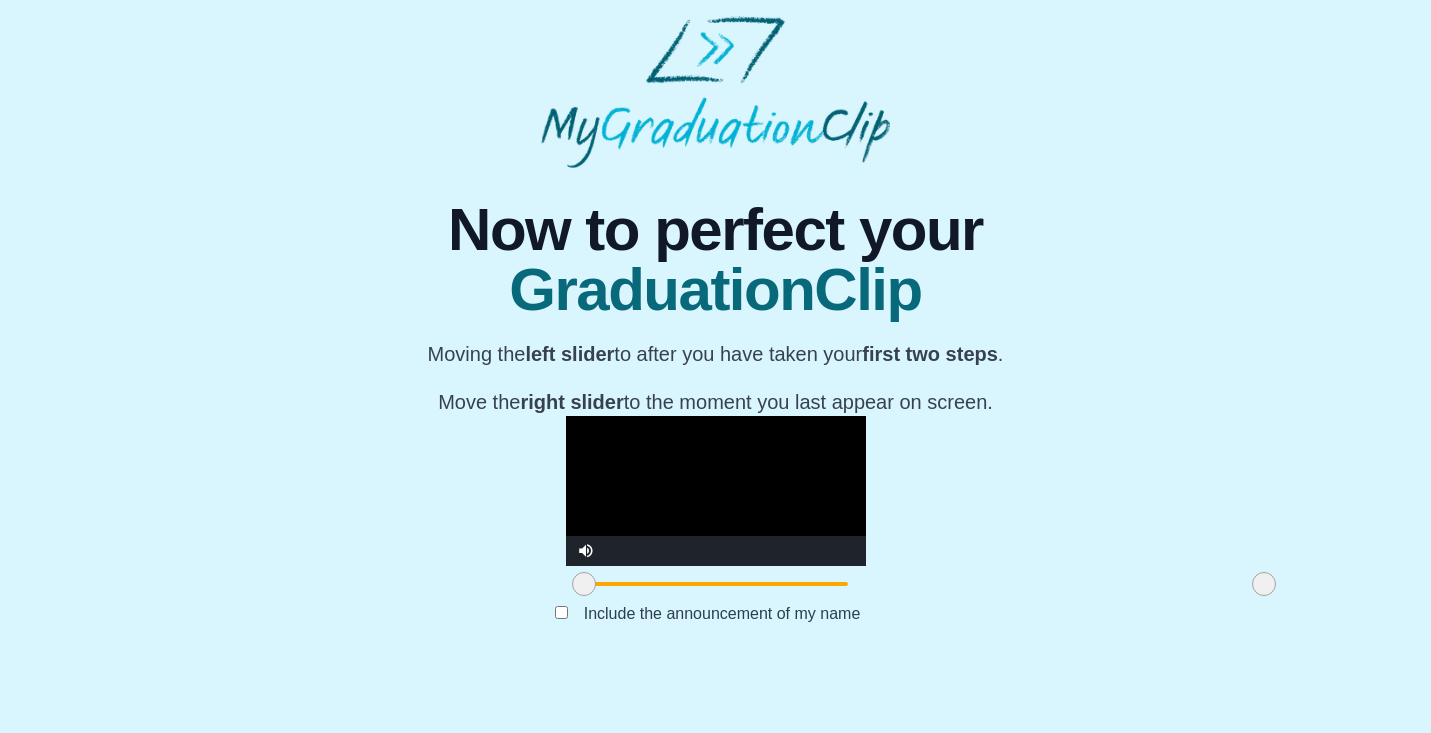 scroll, scrollTop: 200, scrollLeft: 0, axis: vertical 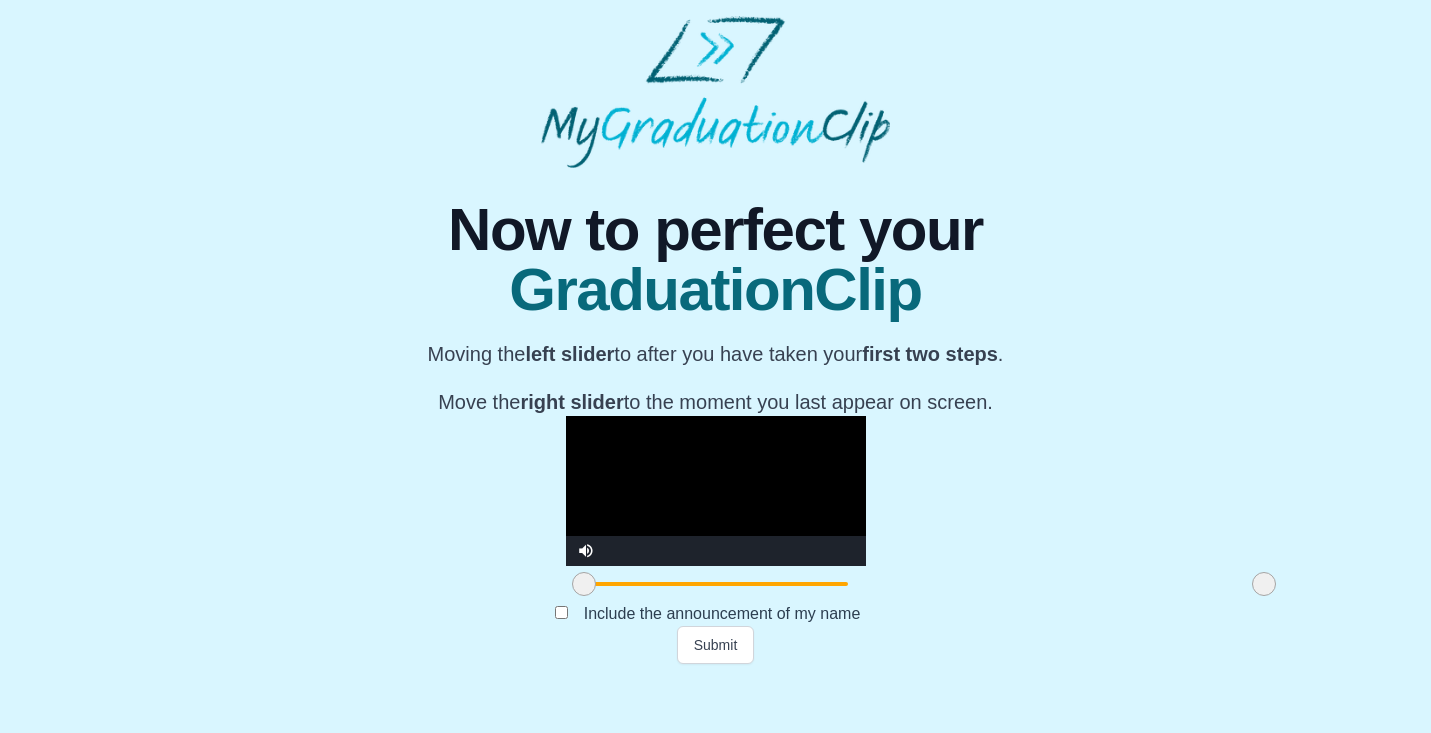 drag, startPoint x: 379, startPoint y: 640, endPoint x: 354, endPoint y: 638, distance: 25.079872 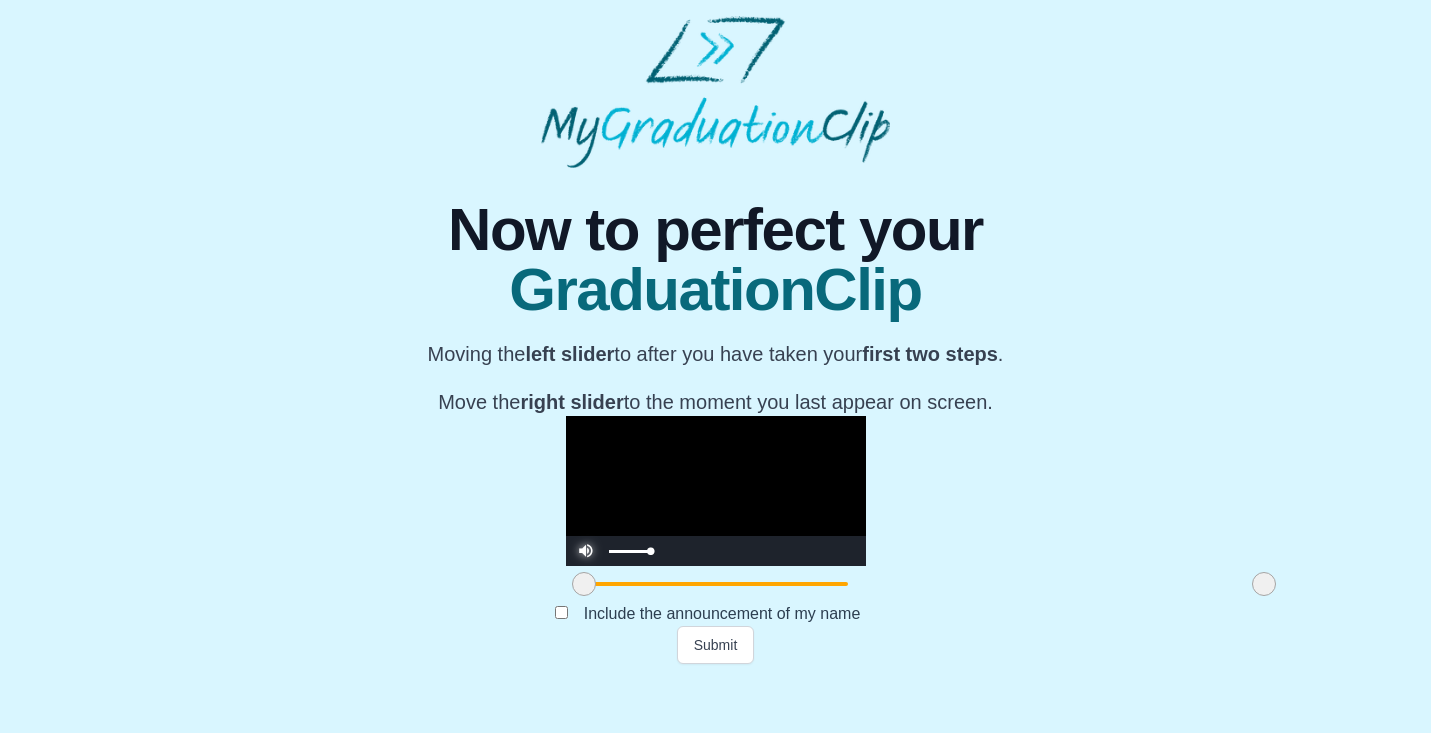 click at bounding box center [586, 536] 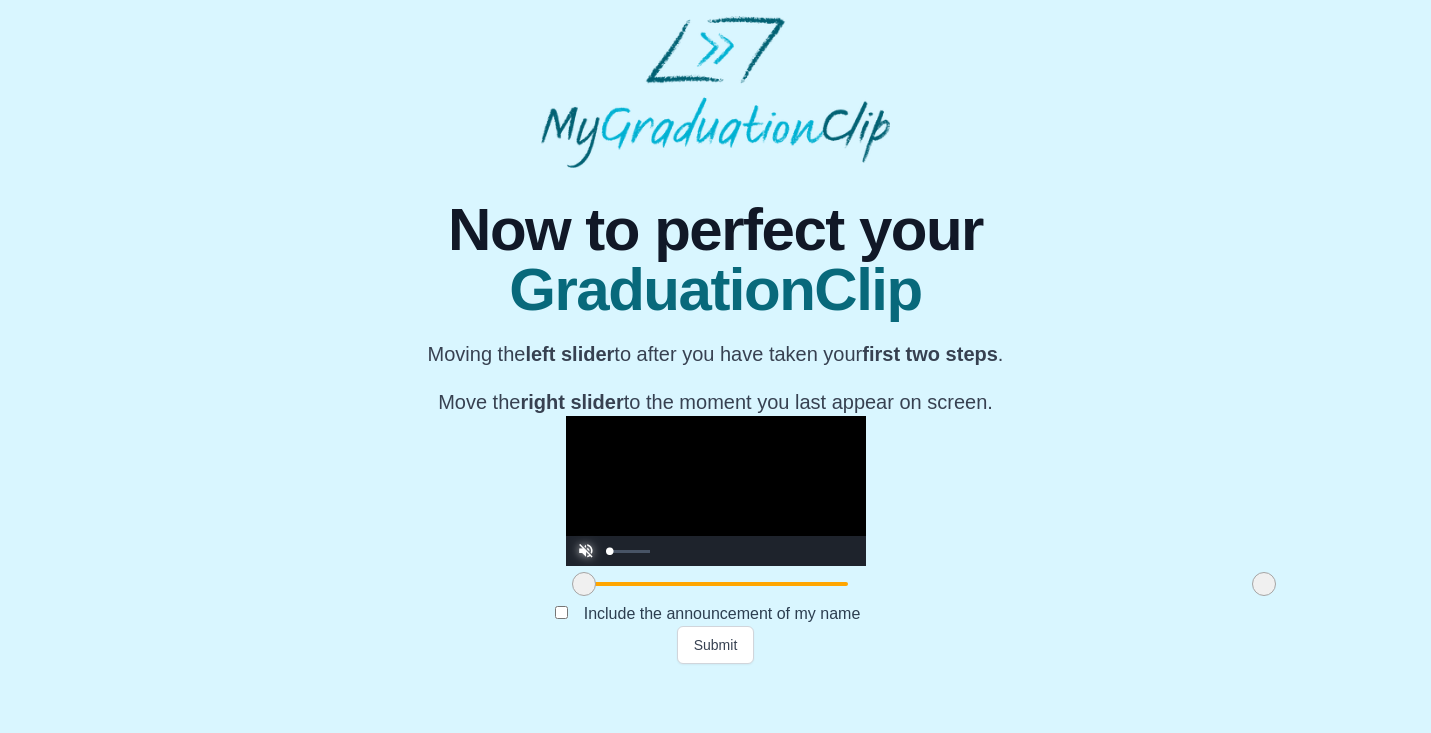 click at bounding box center (586, 536) 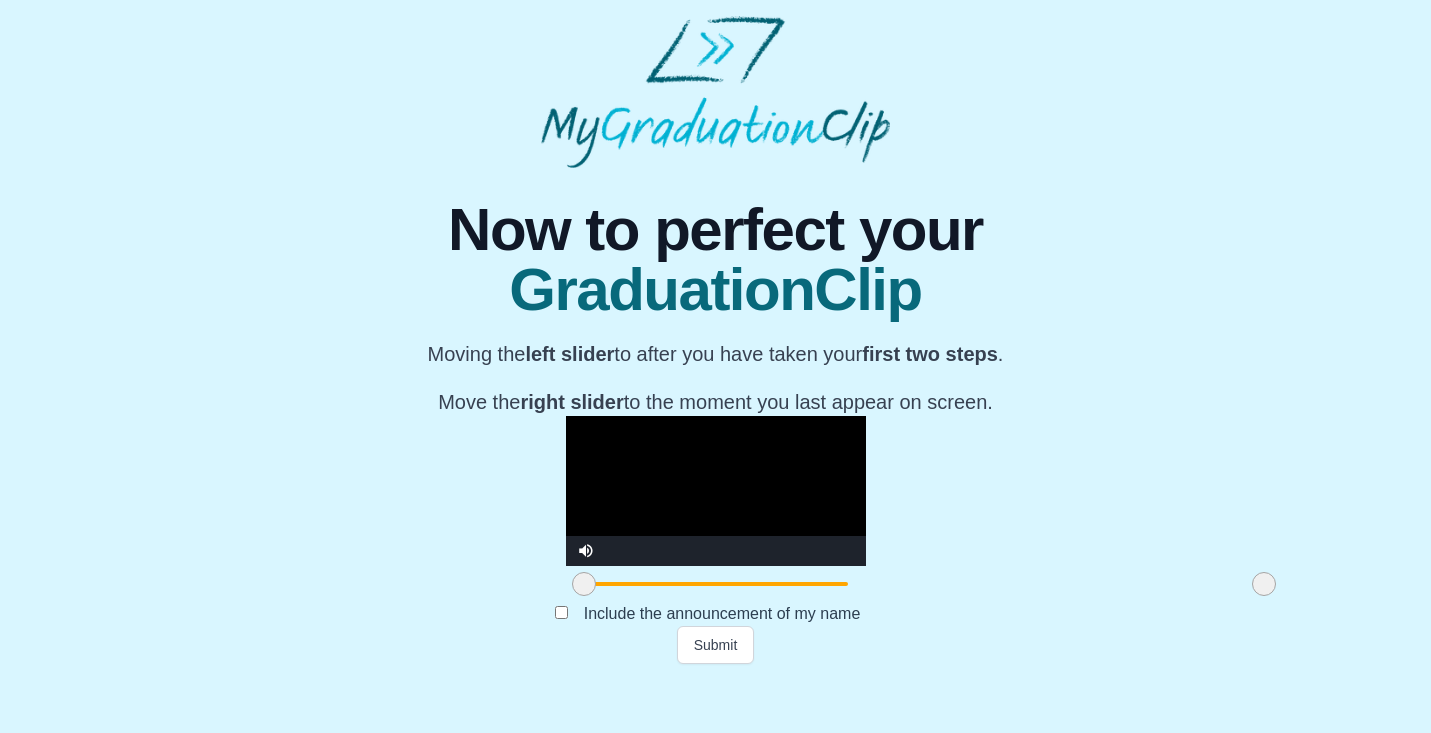 click at bounding box center [716, 491] 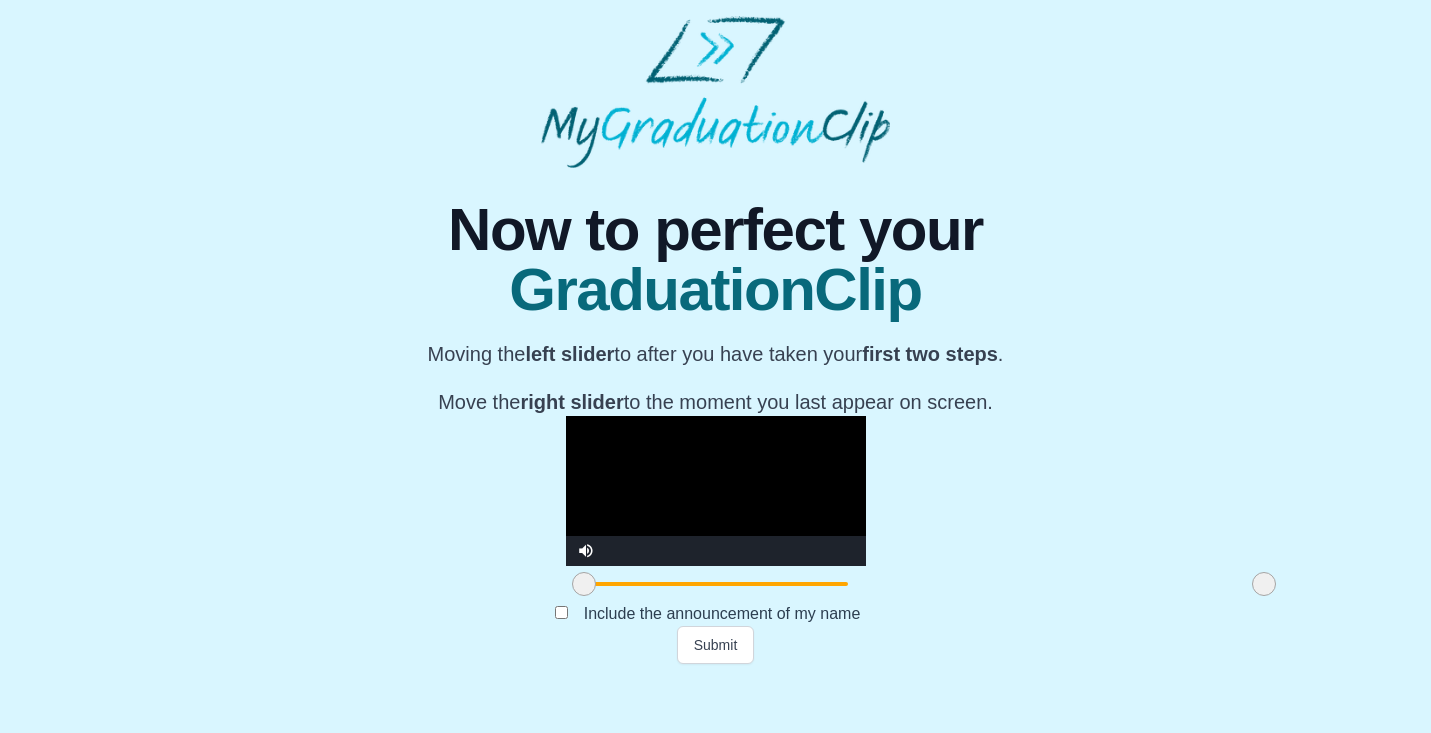 drag, startPoint x: 375, startPoint y: 640, endPoint x: 307, endPoint y: 640, distance: 68 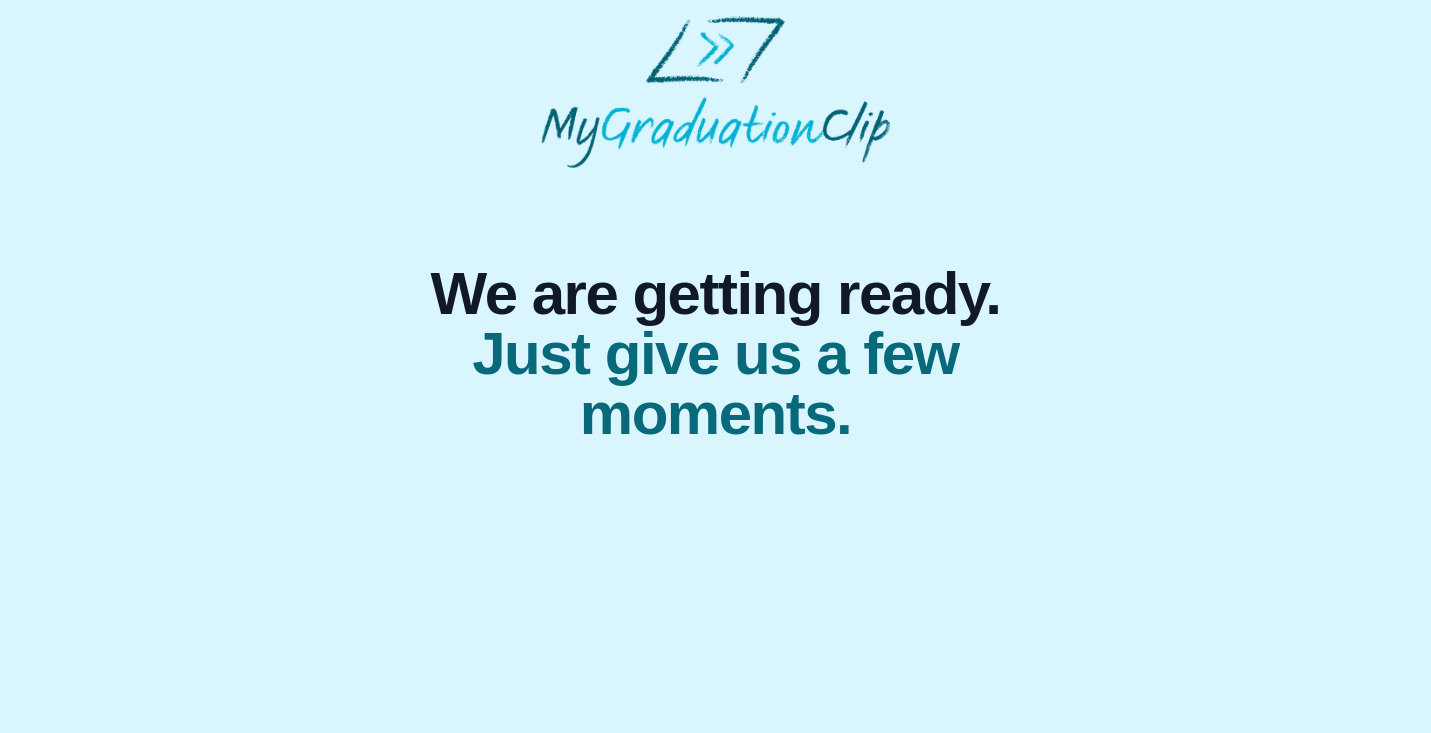 scroll, scrollTop: 0, scrollLeft: 0, axis: both 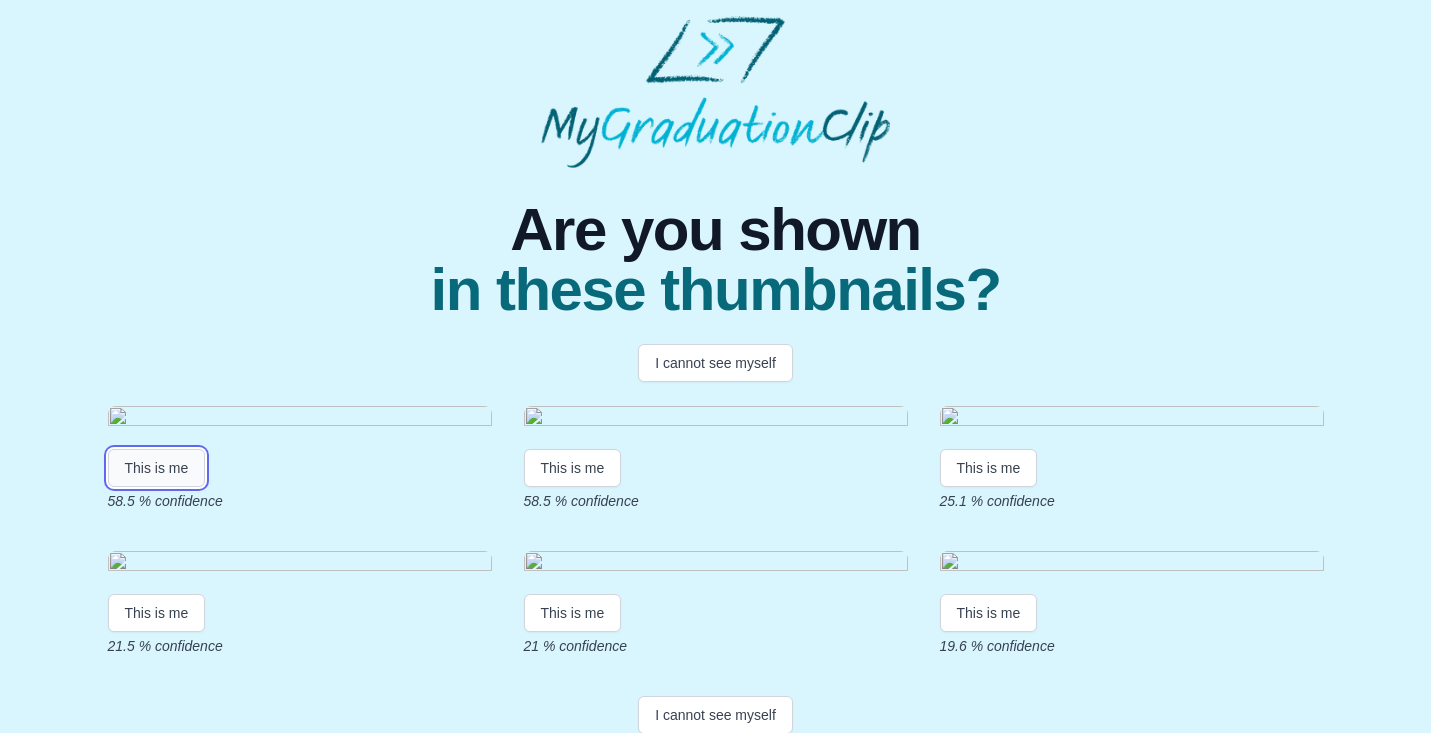 click on "This is me" at bounding box center (157, 468) 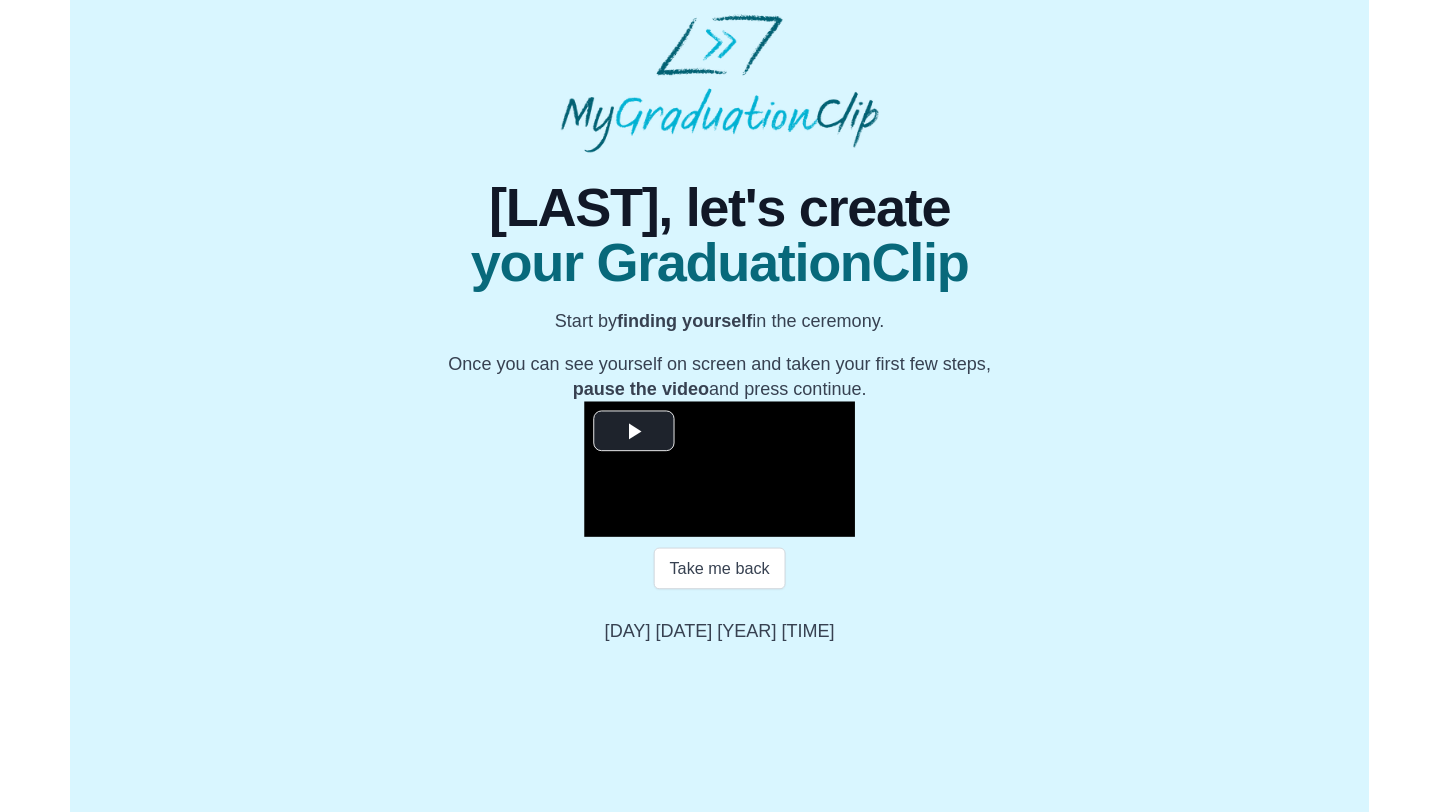 scroll, scrollTop: 173, scrollLeft: 0, axis: vertical 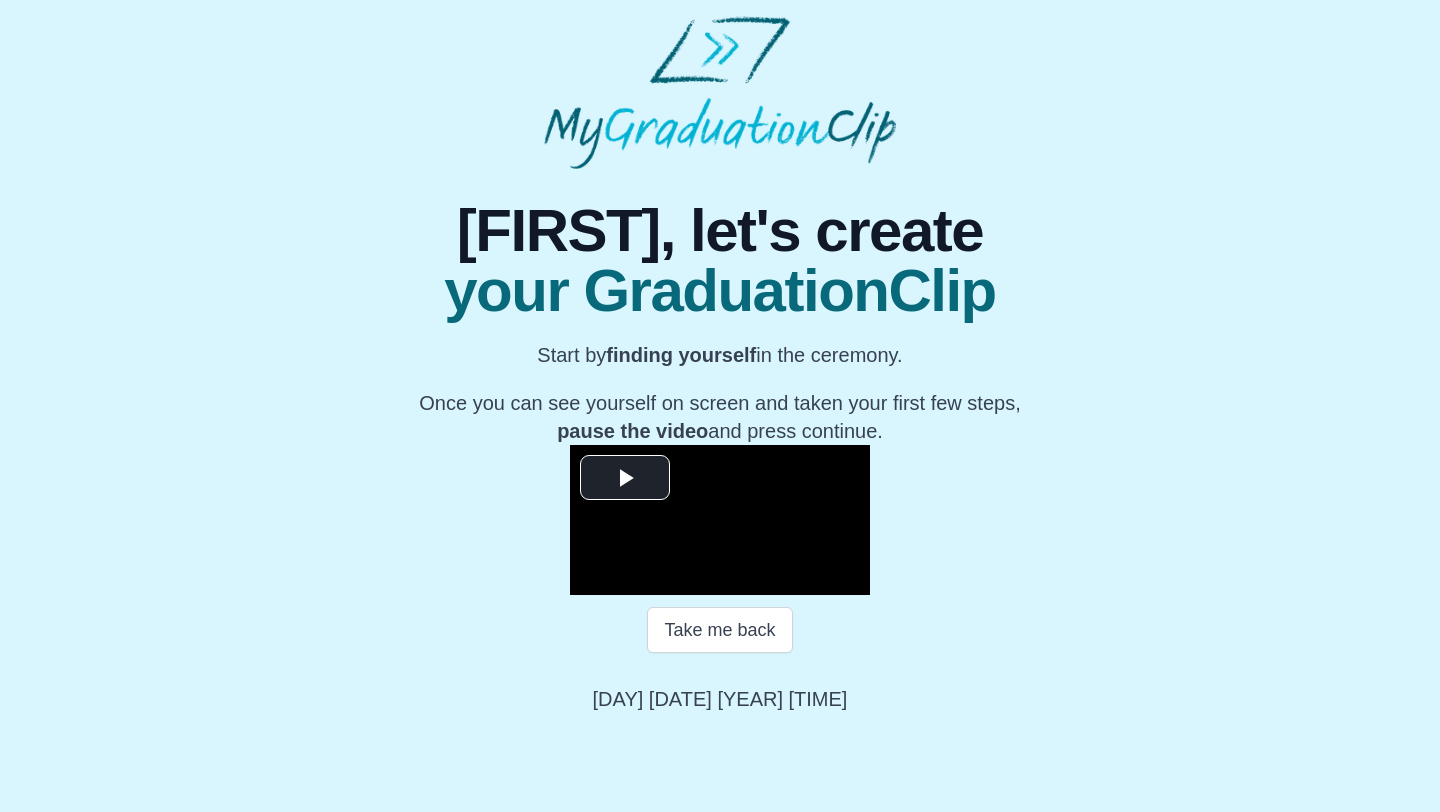 click on "**********" at bounding box center (720, 441) 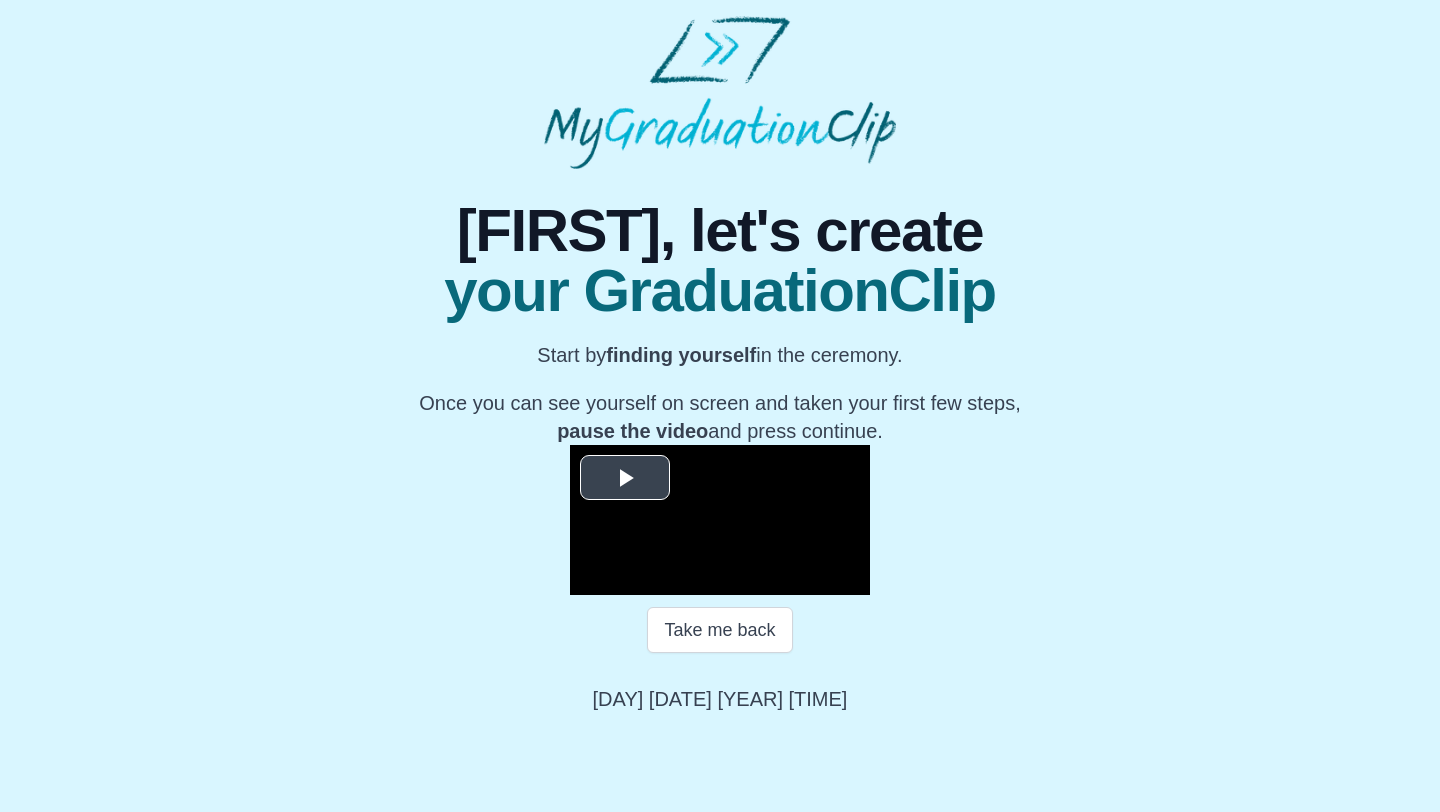 click at bounding box center [625, 478] 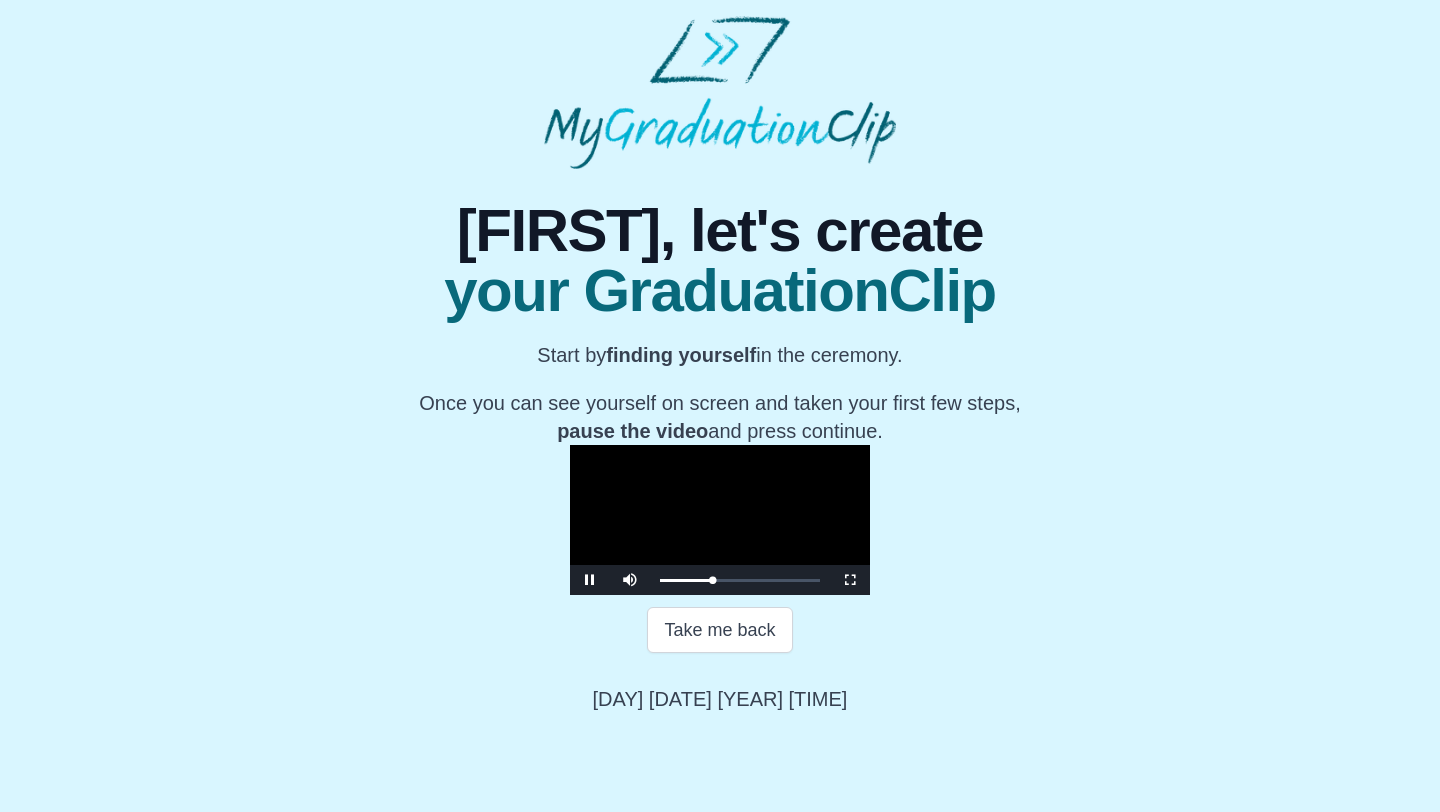 click at bounding box center (720, 520) 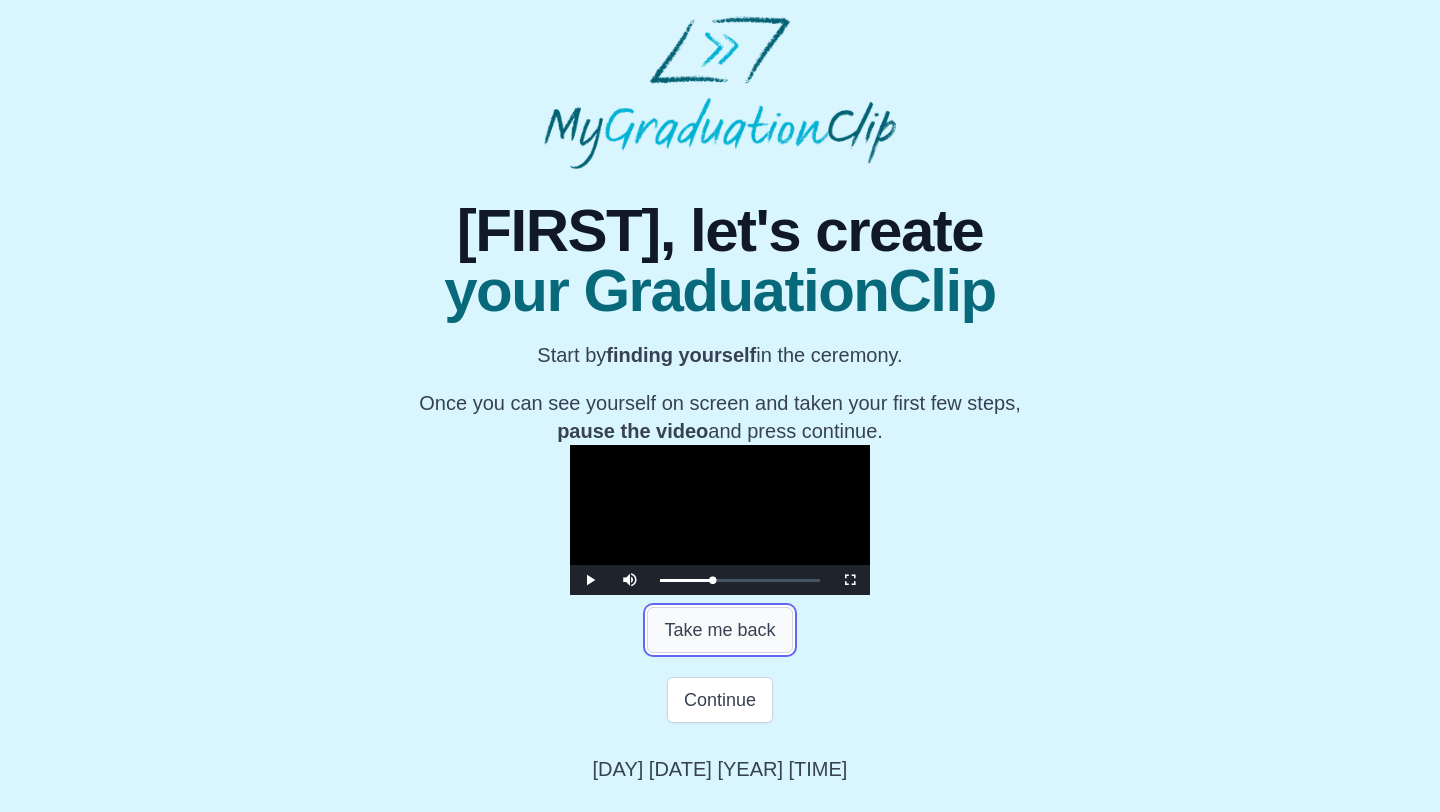 click on "Take me back" at bounding box center (719, 630) 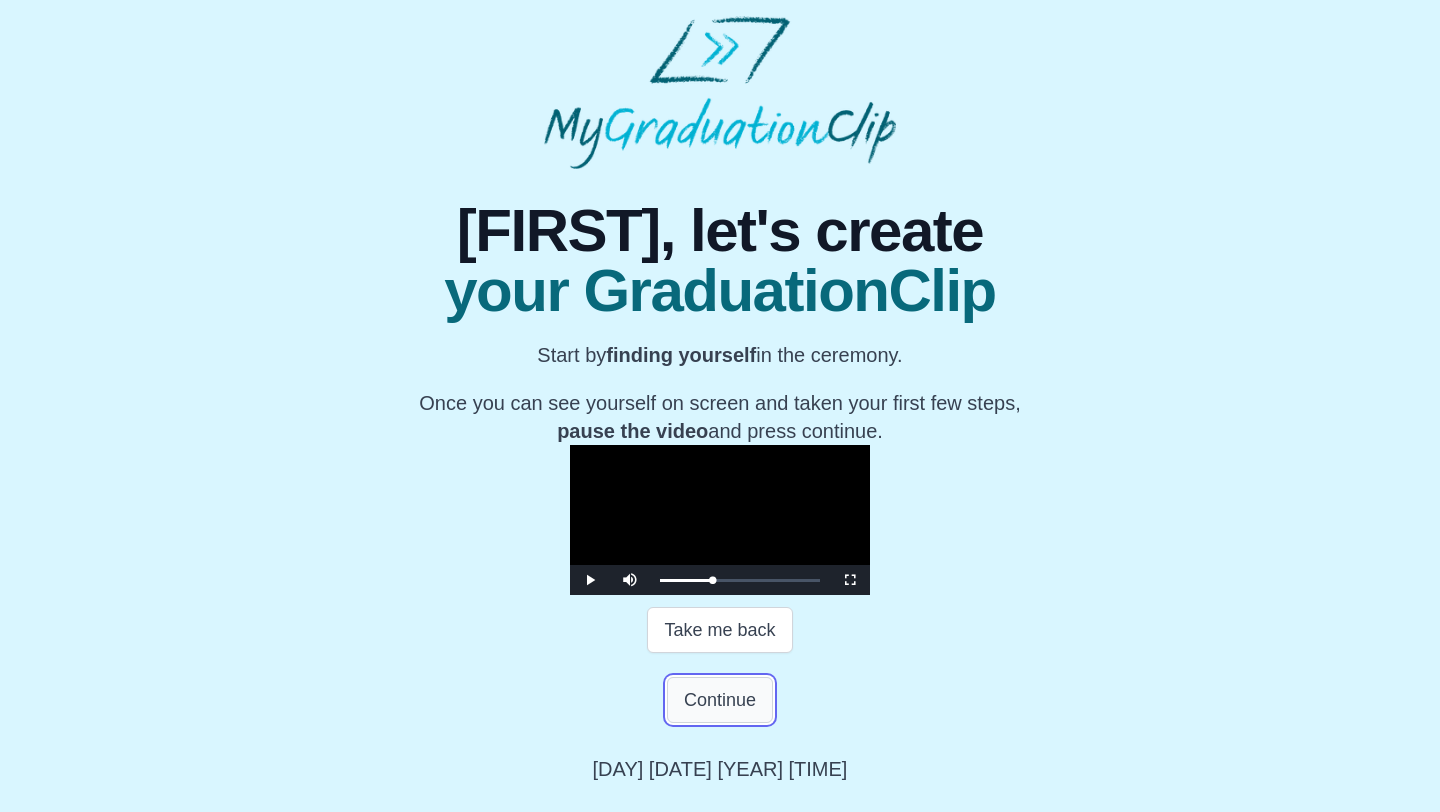 click on "Continue" at bounding box center (720, 700) 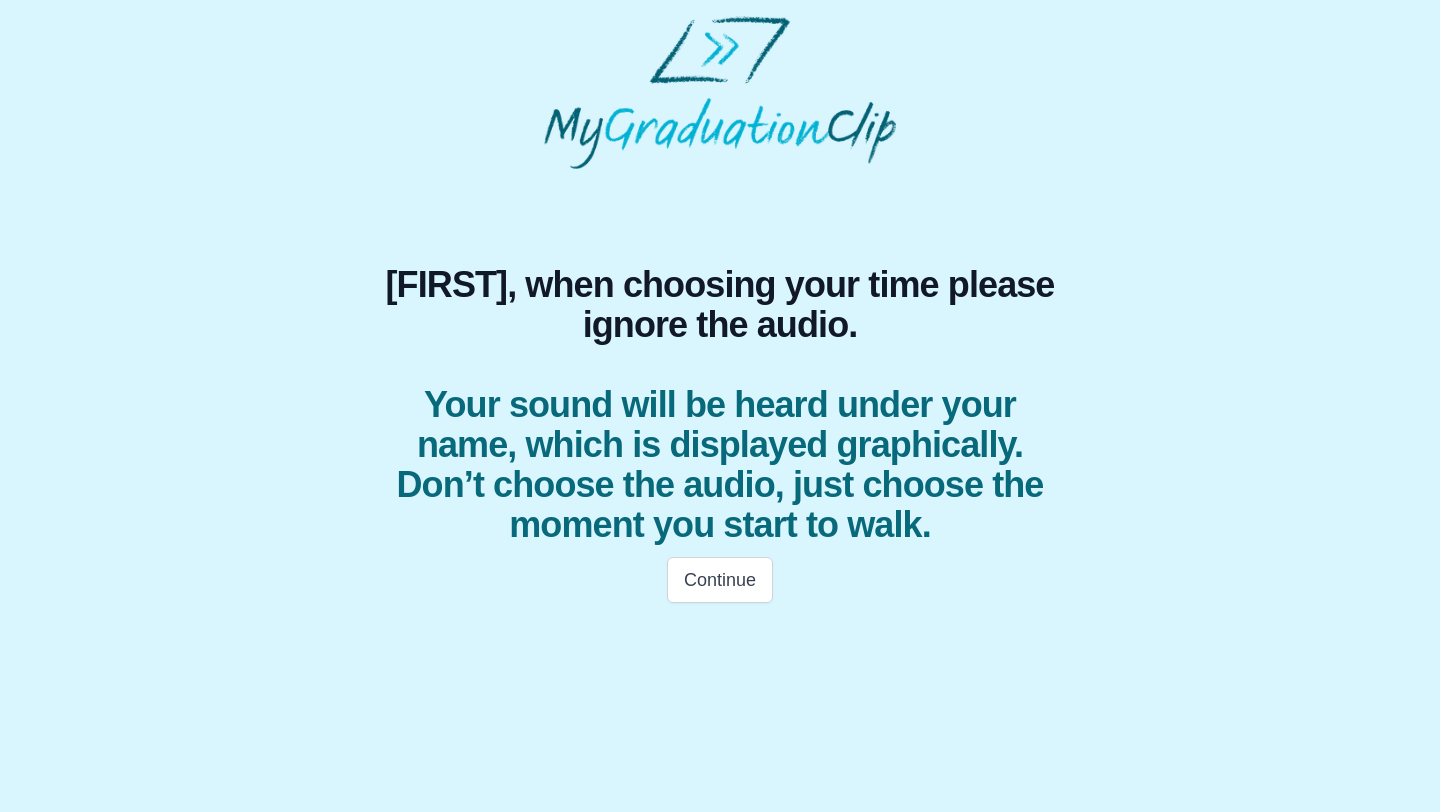 scroll, scrollTop: 0, scrollLeft: 0, axis: both 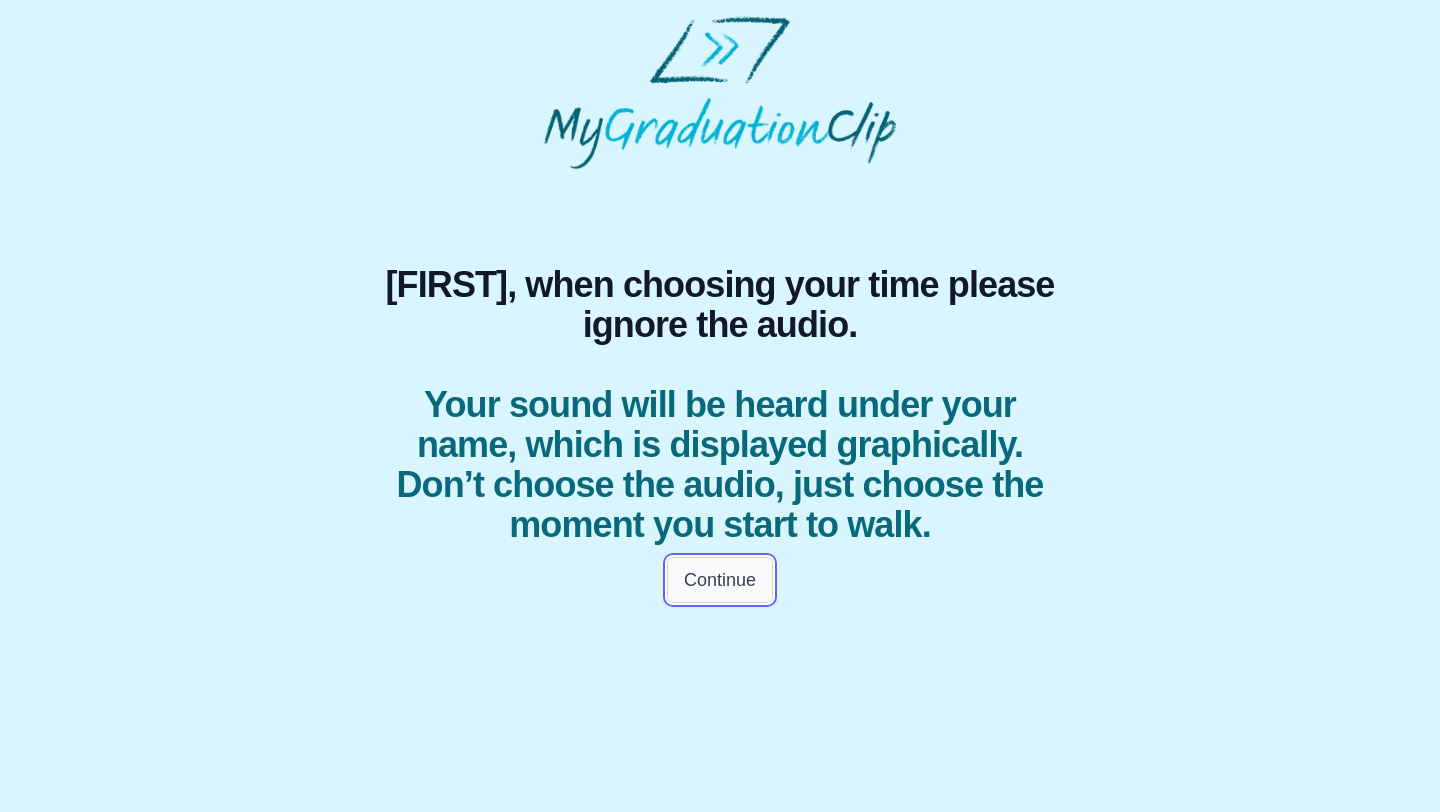 click on "Continue" at bounding box center [720, 580] 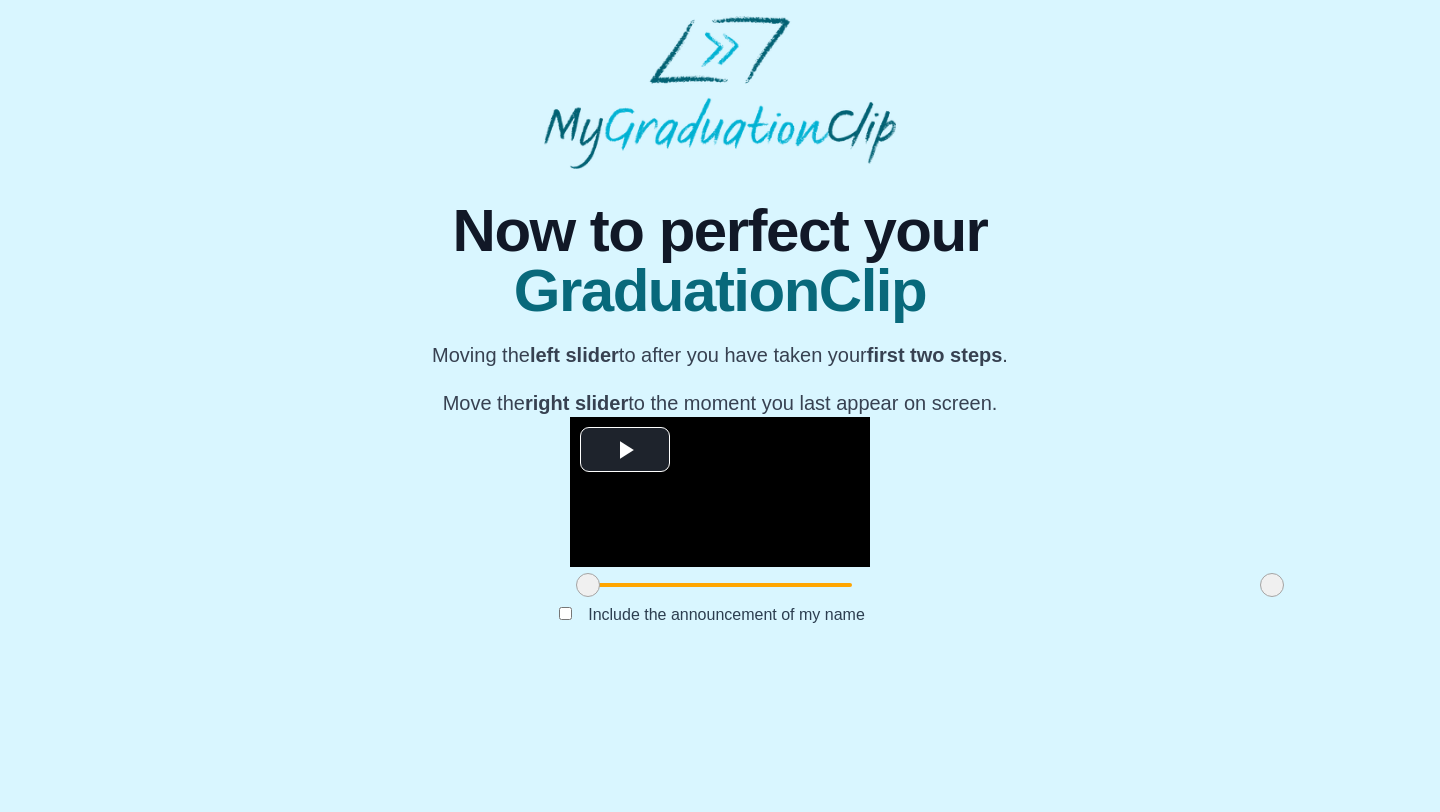 scroll, scrollTop: 125, scrollLeft: 0, axis: vertical 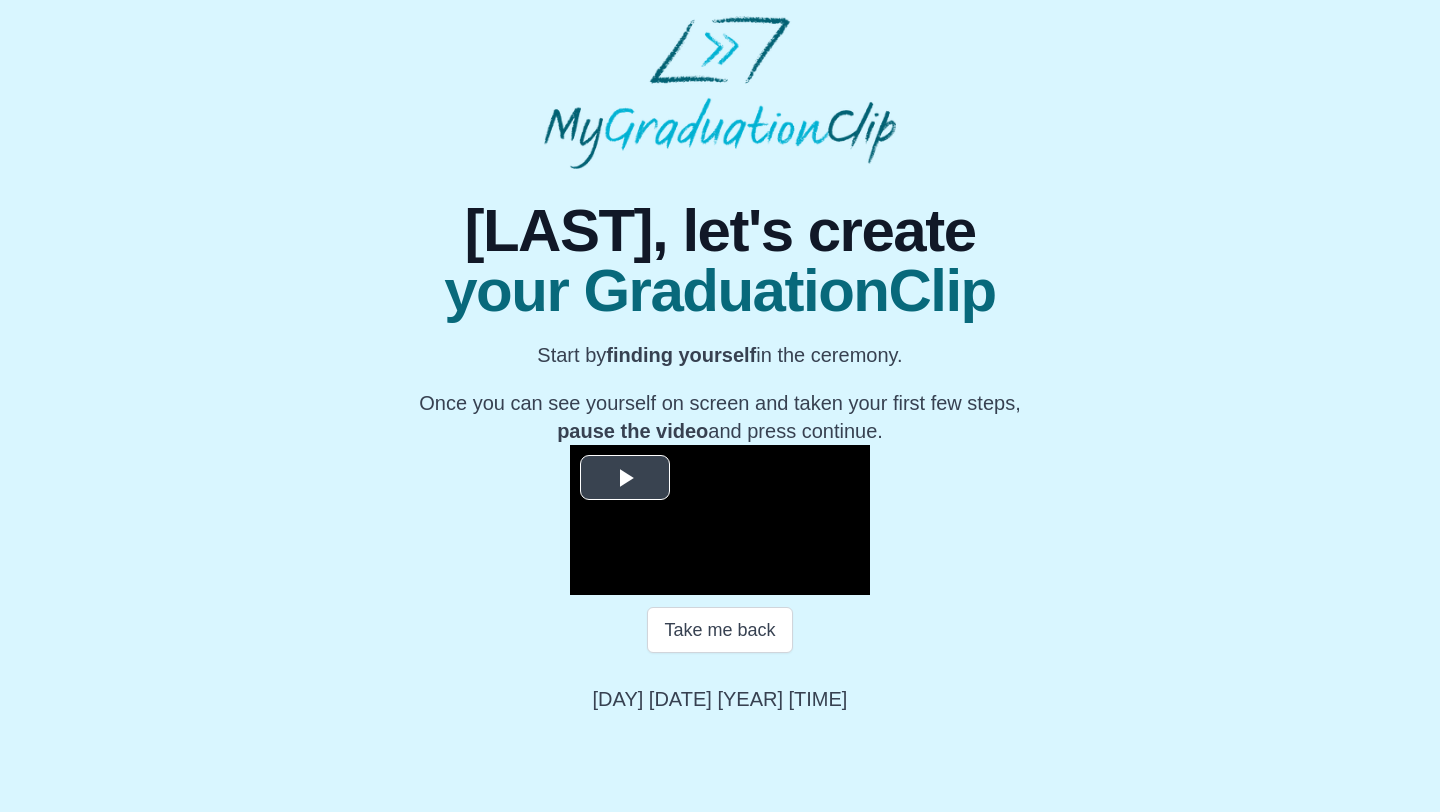click at bounding box center [625, 478] 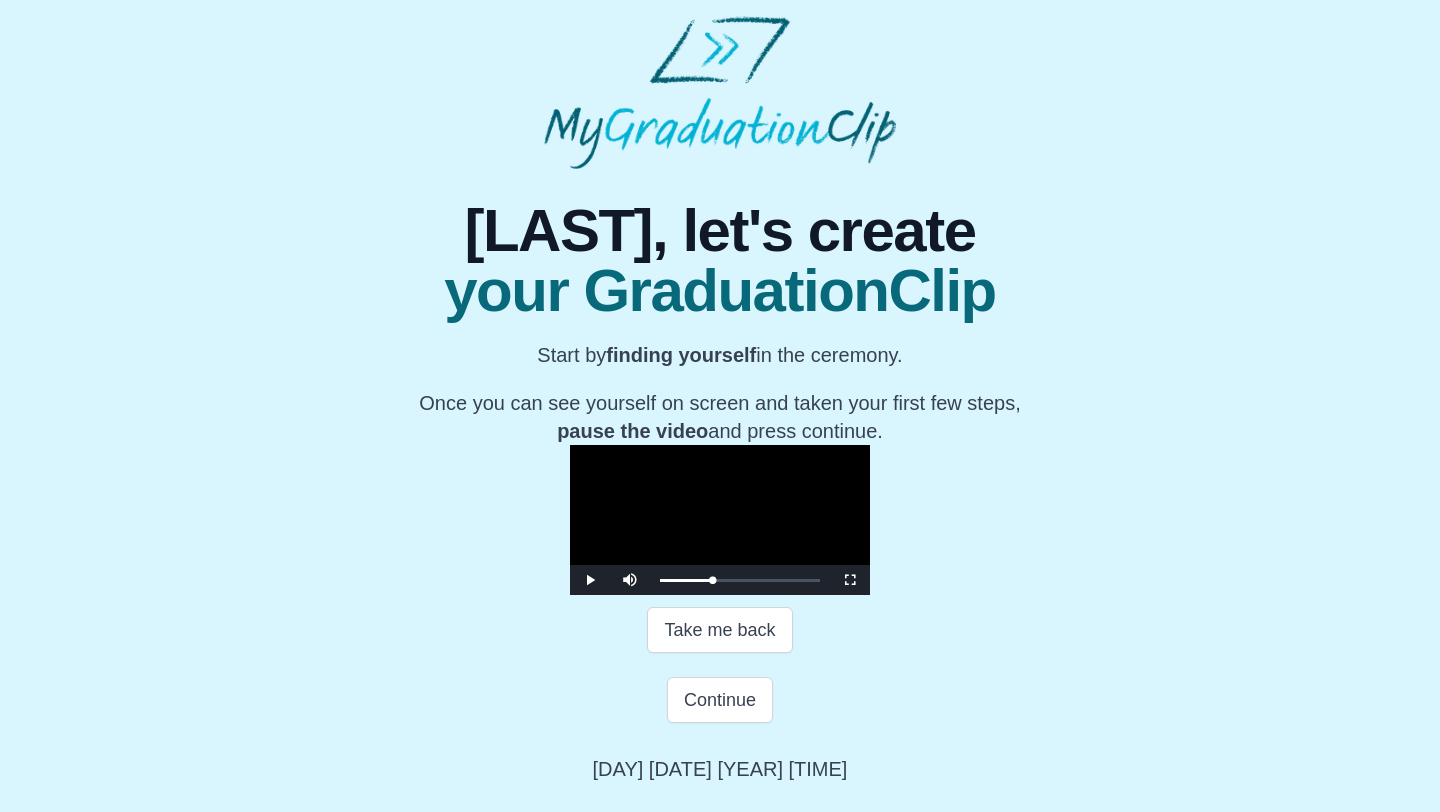 click at bounding box center [720, 520] 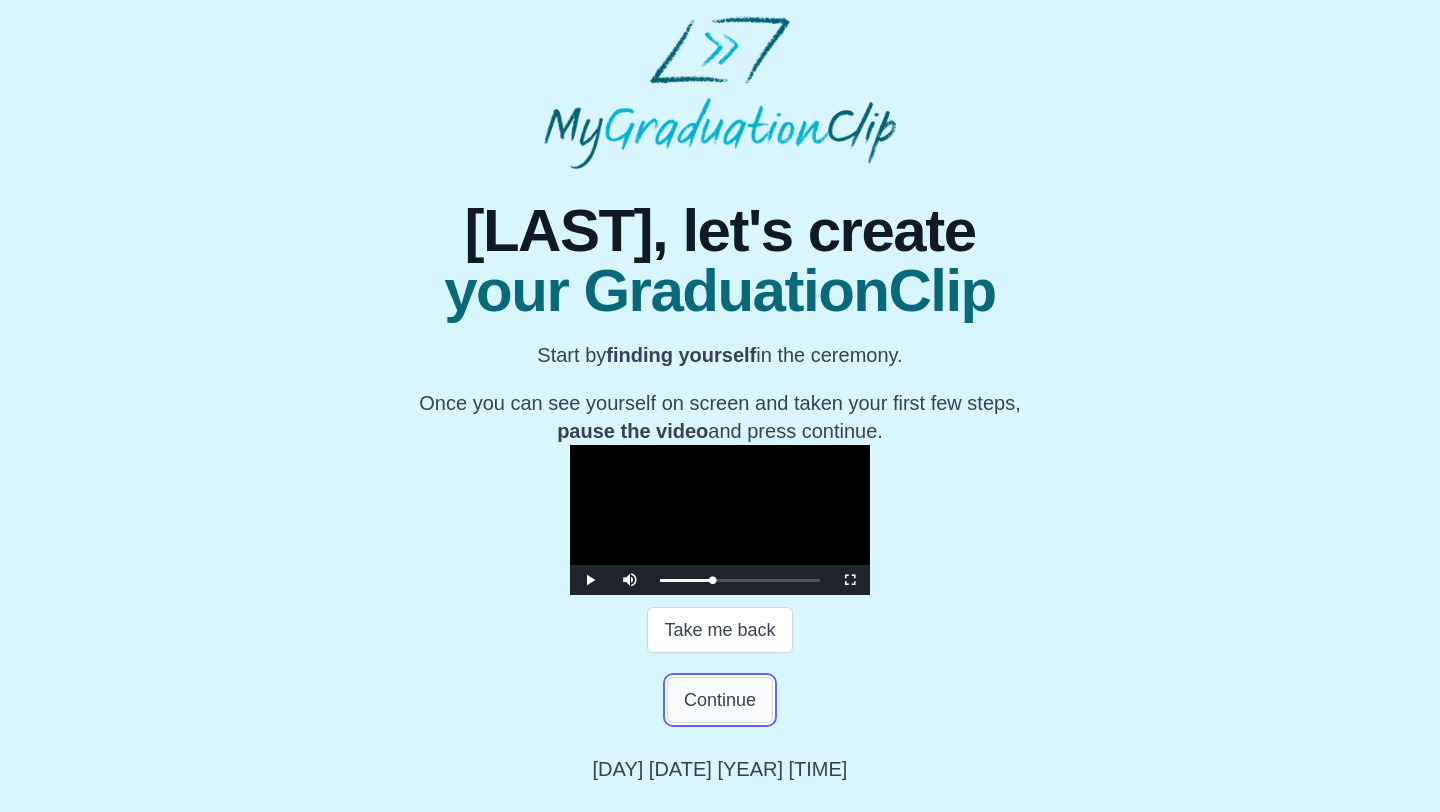 click on "Continue" at bounding box center [720, 700] 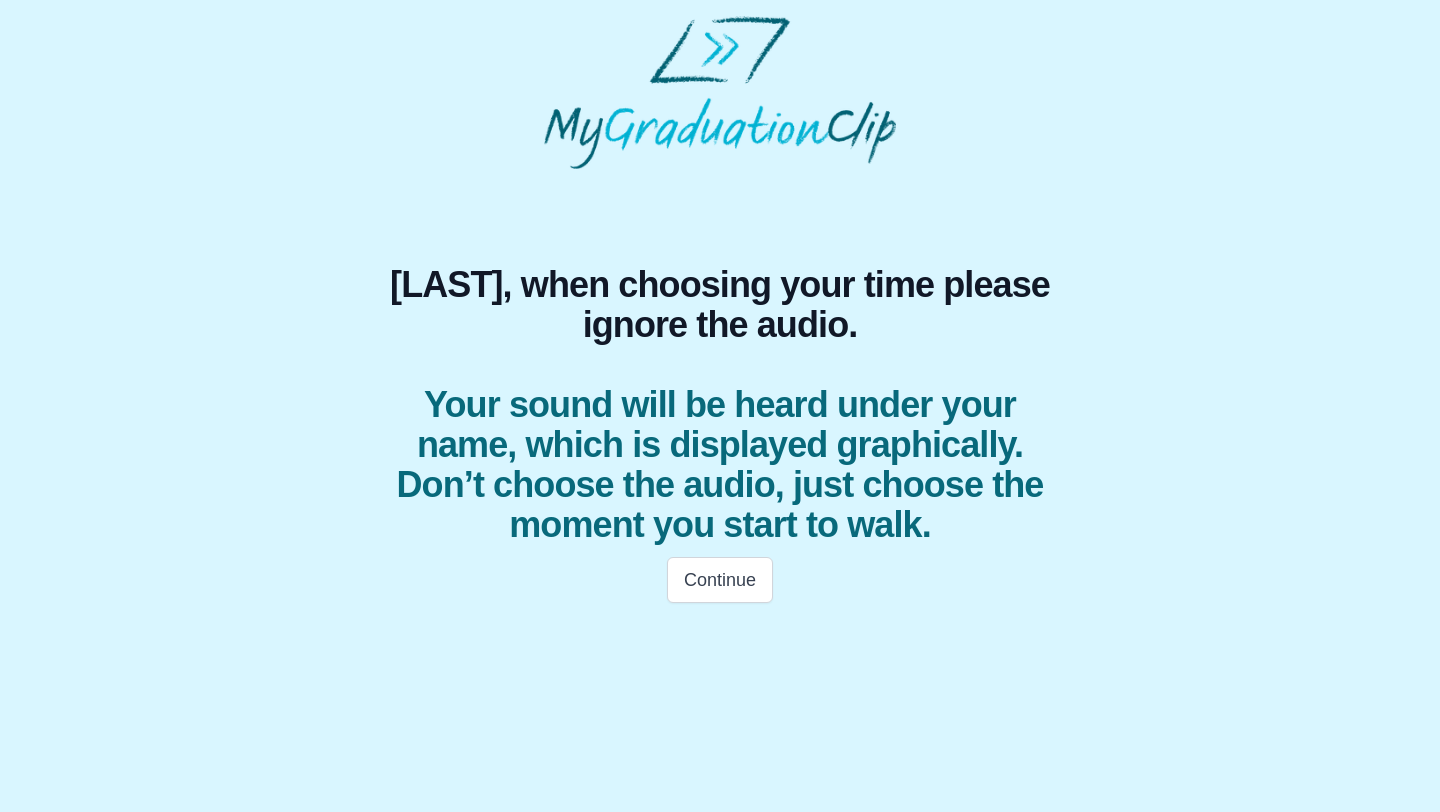 scroll, scrollTop: 0, scrollLeft: 0, axis: both 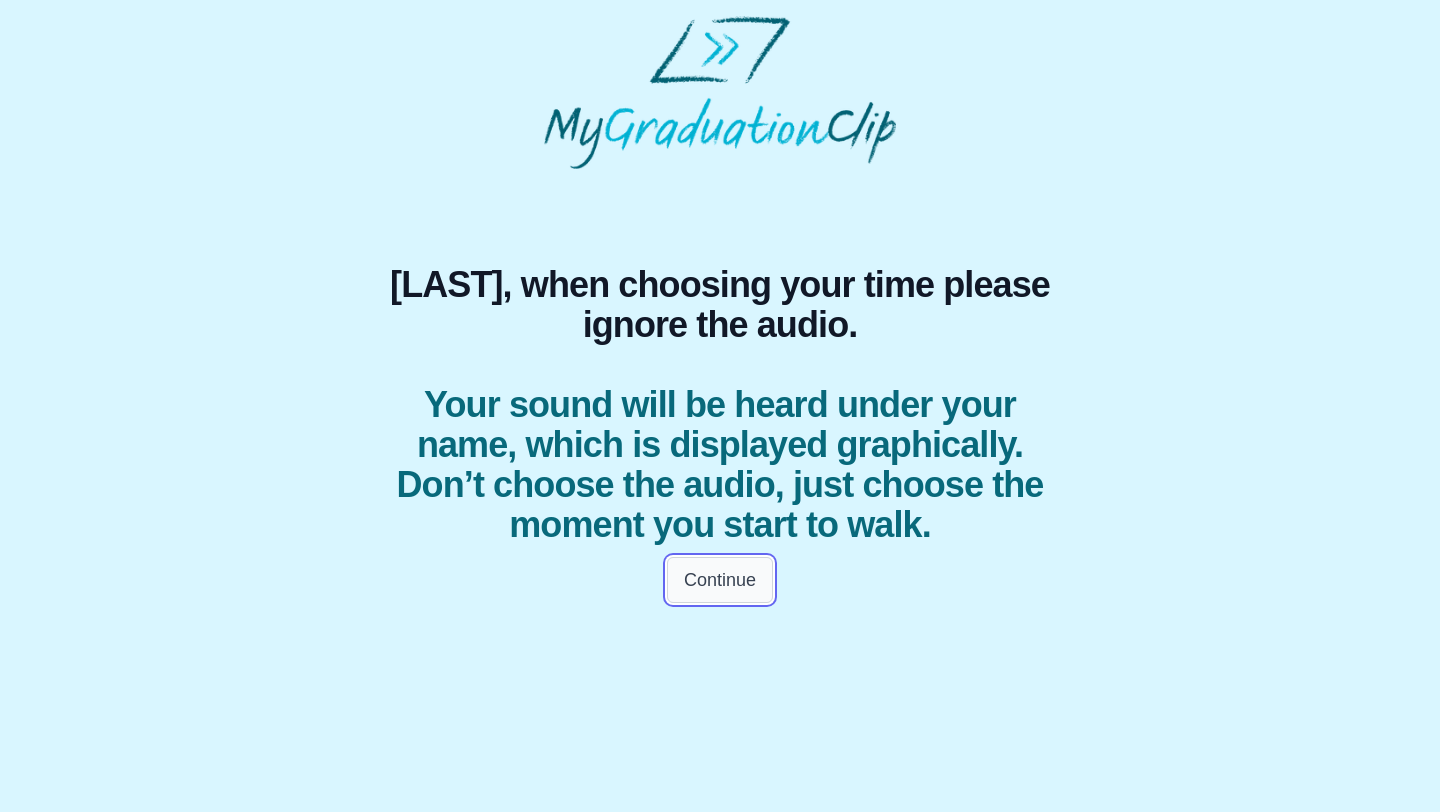 click on "Continue" at bounding box center (720, 580) 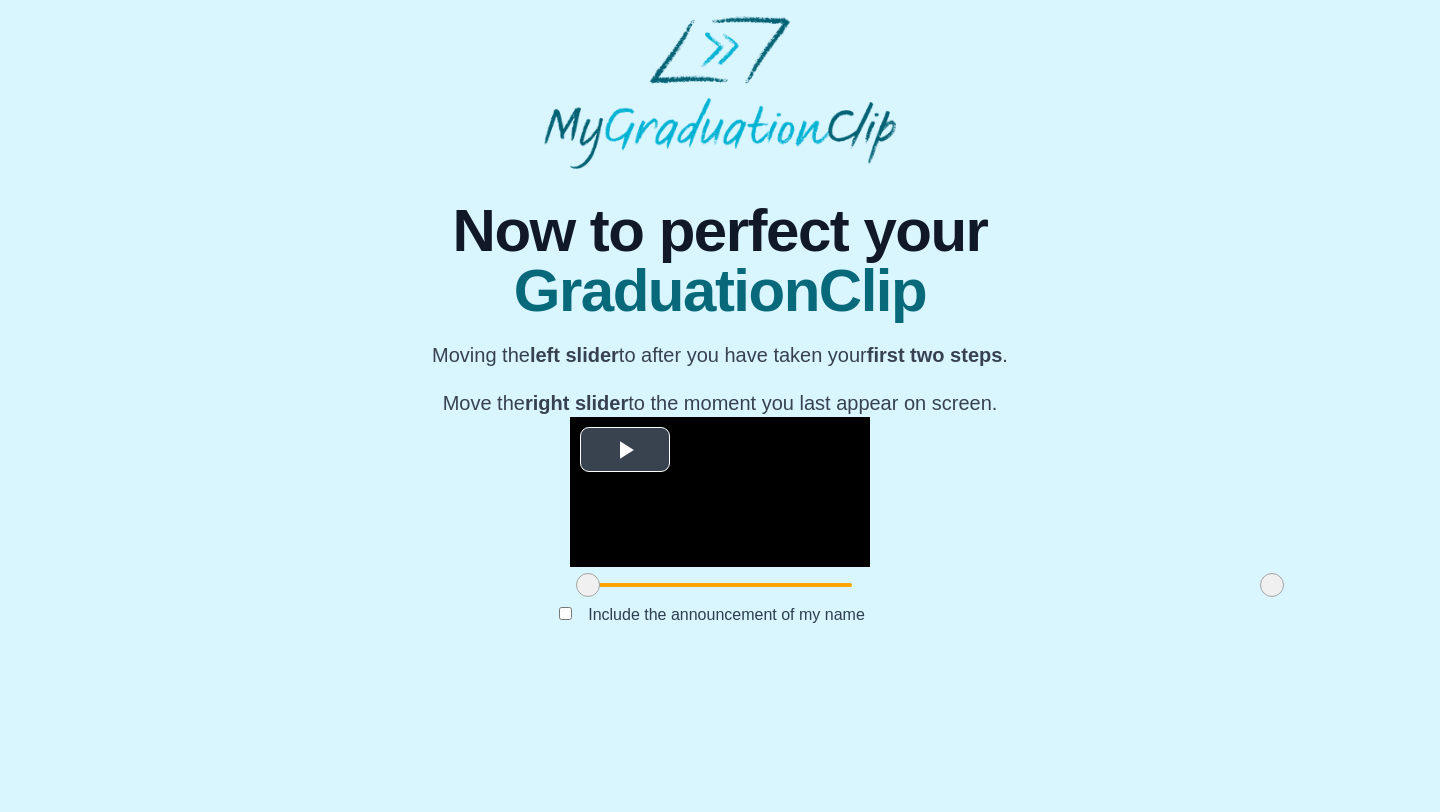 scroll, scrollTop: 125, scrollLeft: 0, axis: vertical 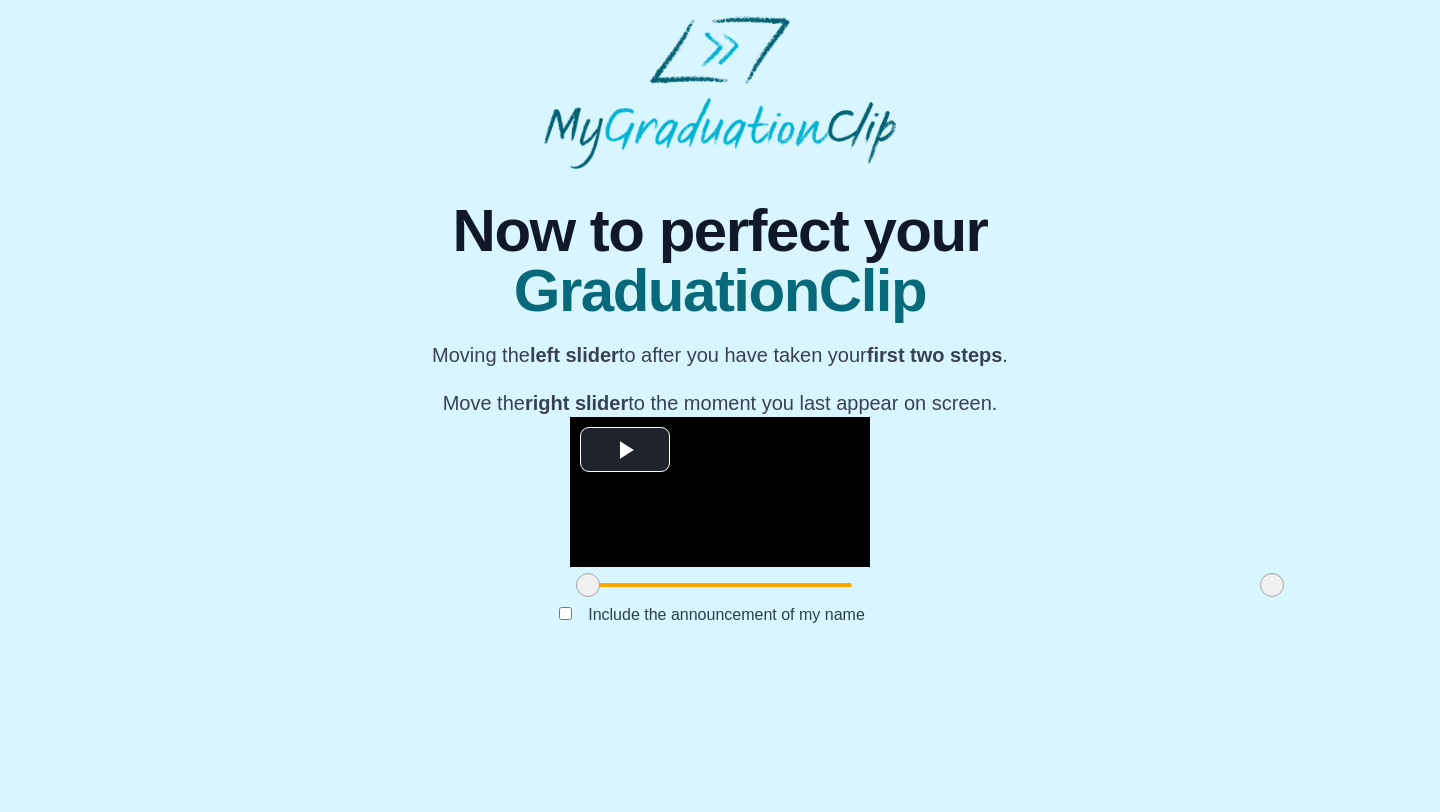 click at bounding box center [588, 585] 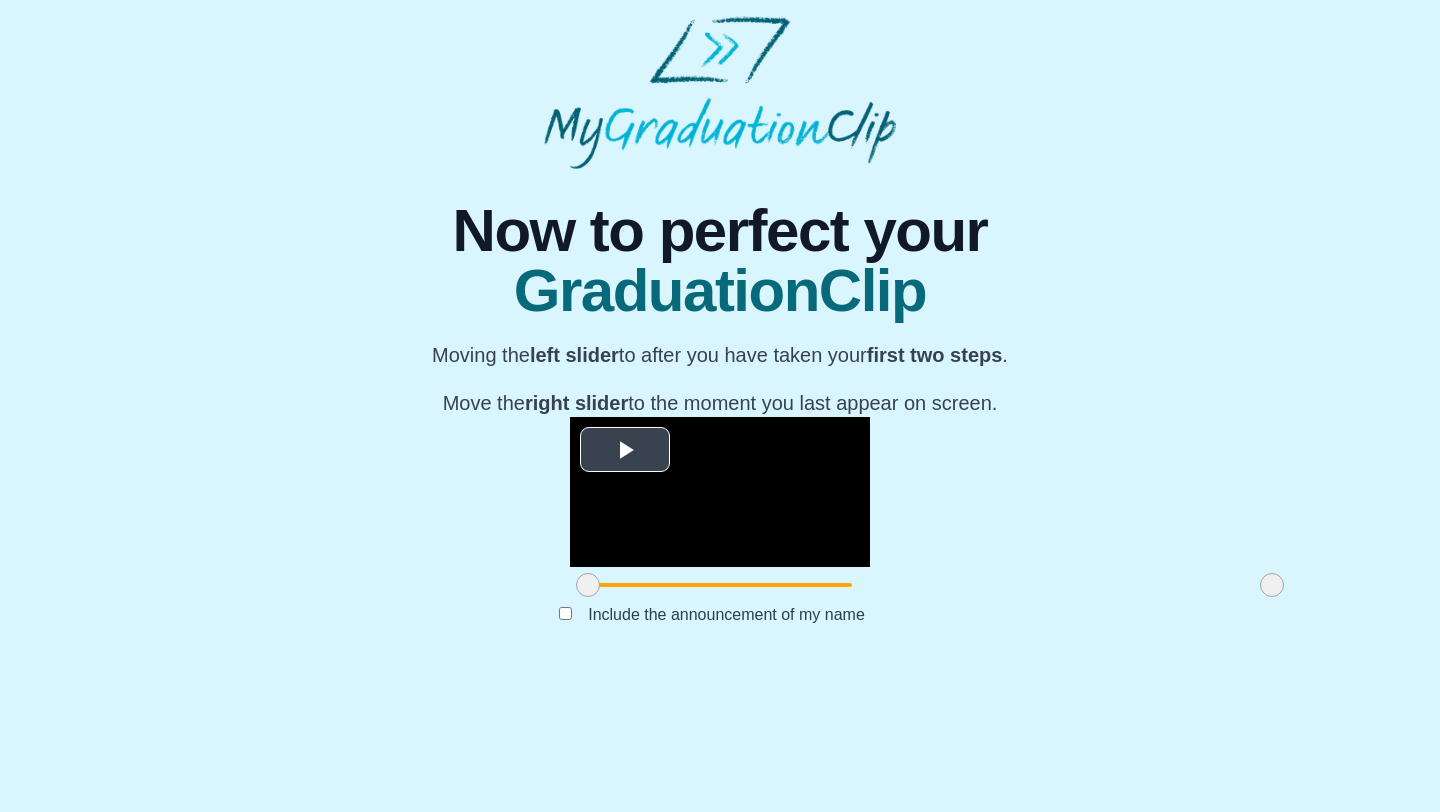 click at bounding box center (625, 450) 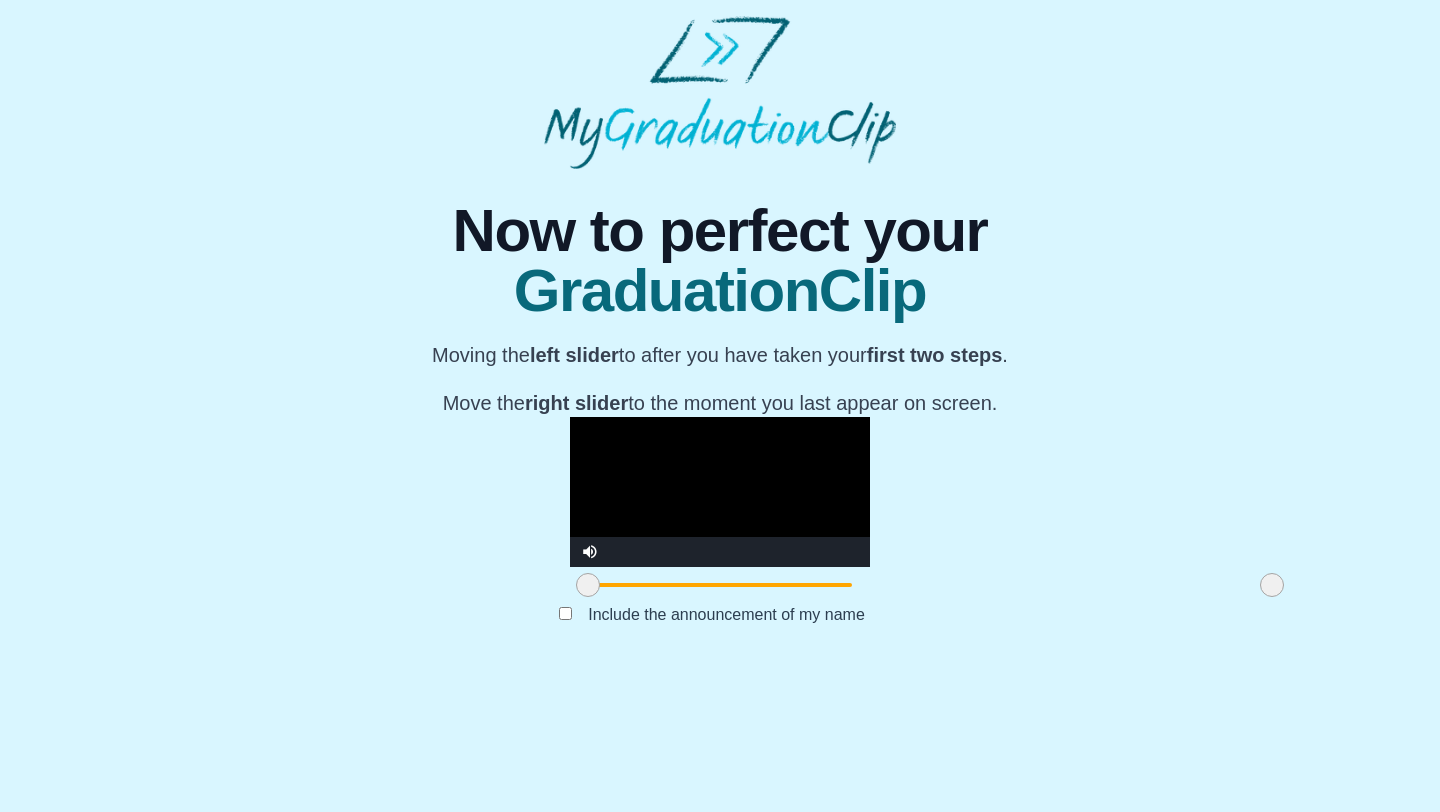 click at bounding box center [720, 492] 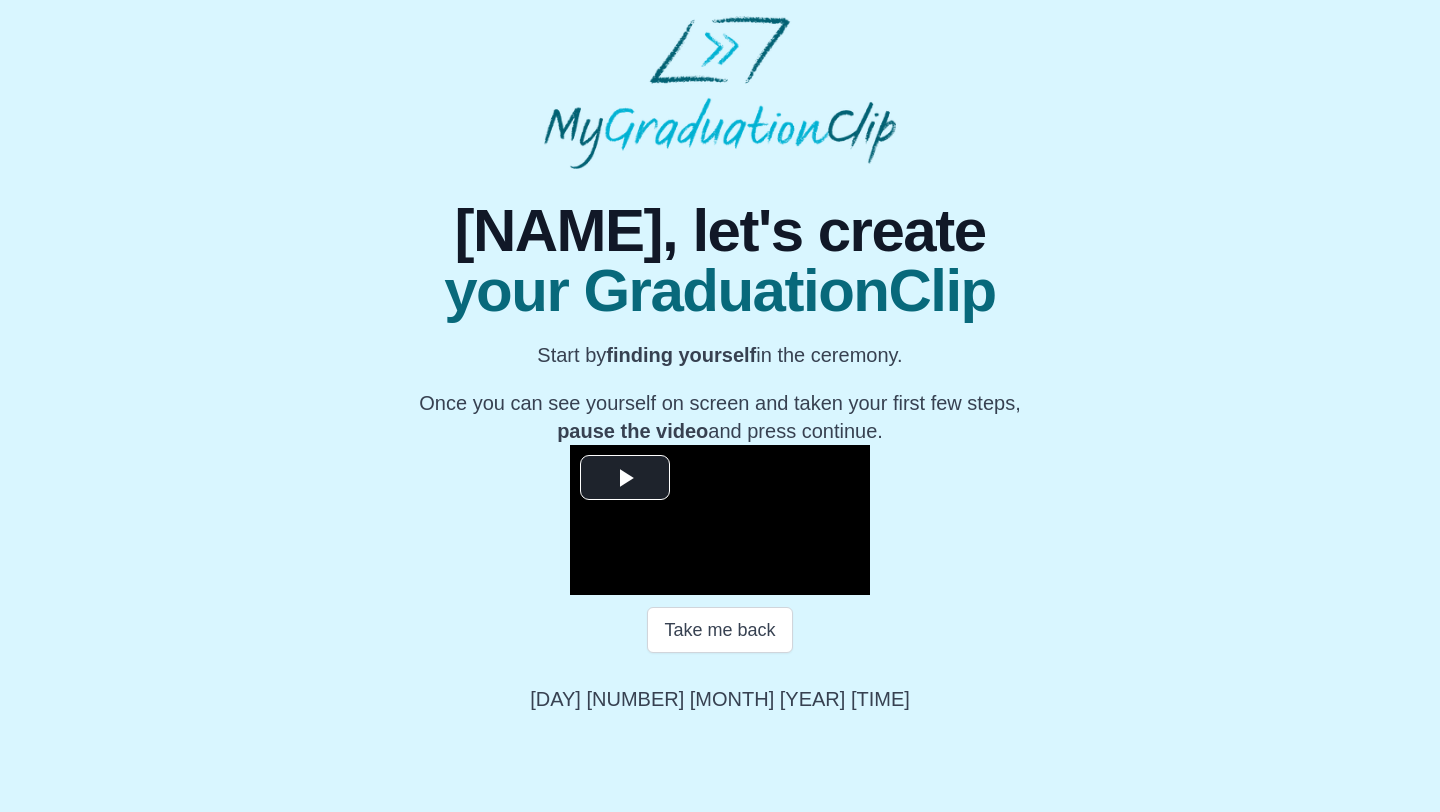 scroll, scrollTop: 173, scrollLeft: 0, axis: vertical 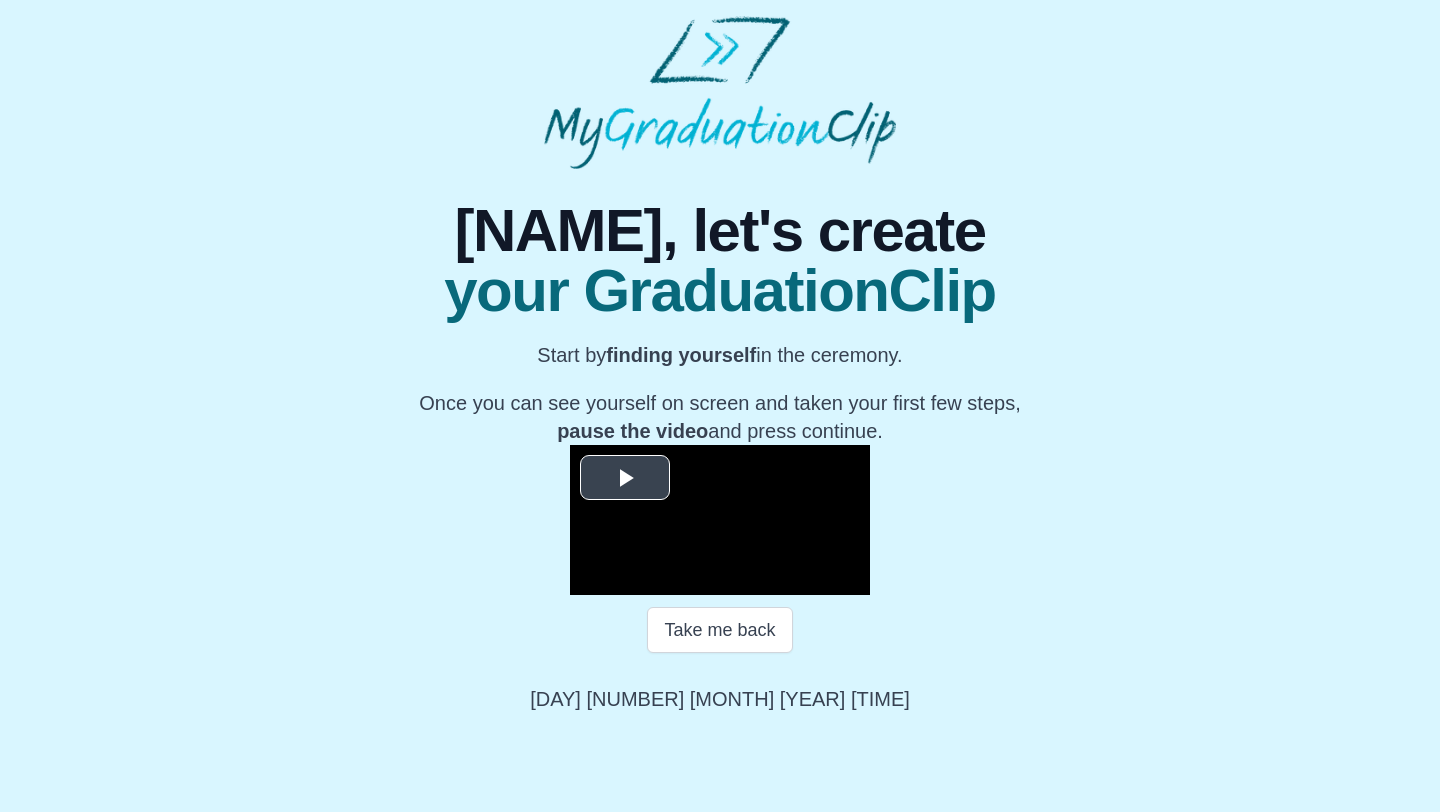 click at bounding box center (625, 478) 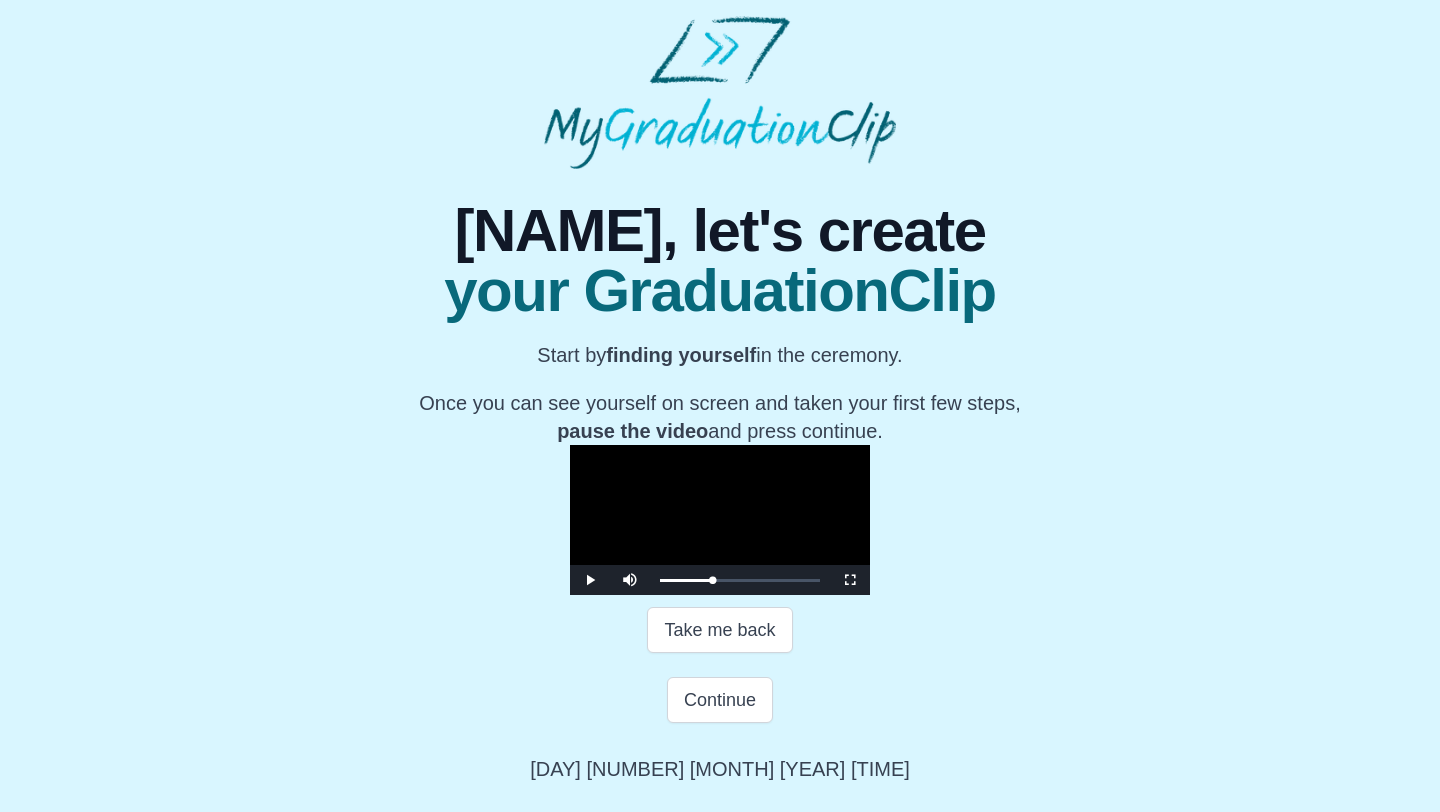 click at bounding box center [720, 520] 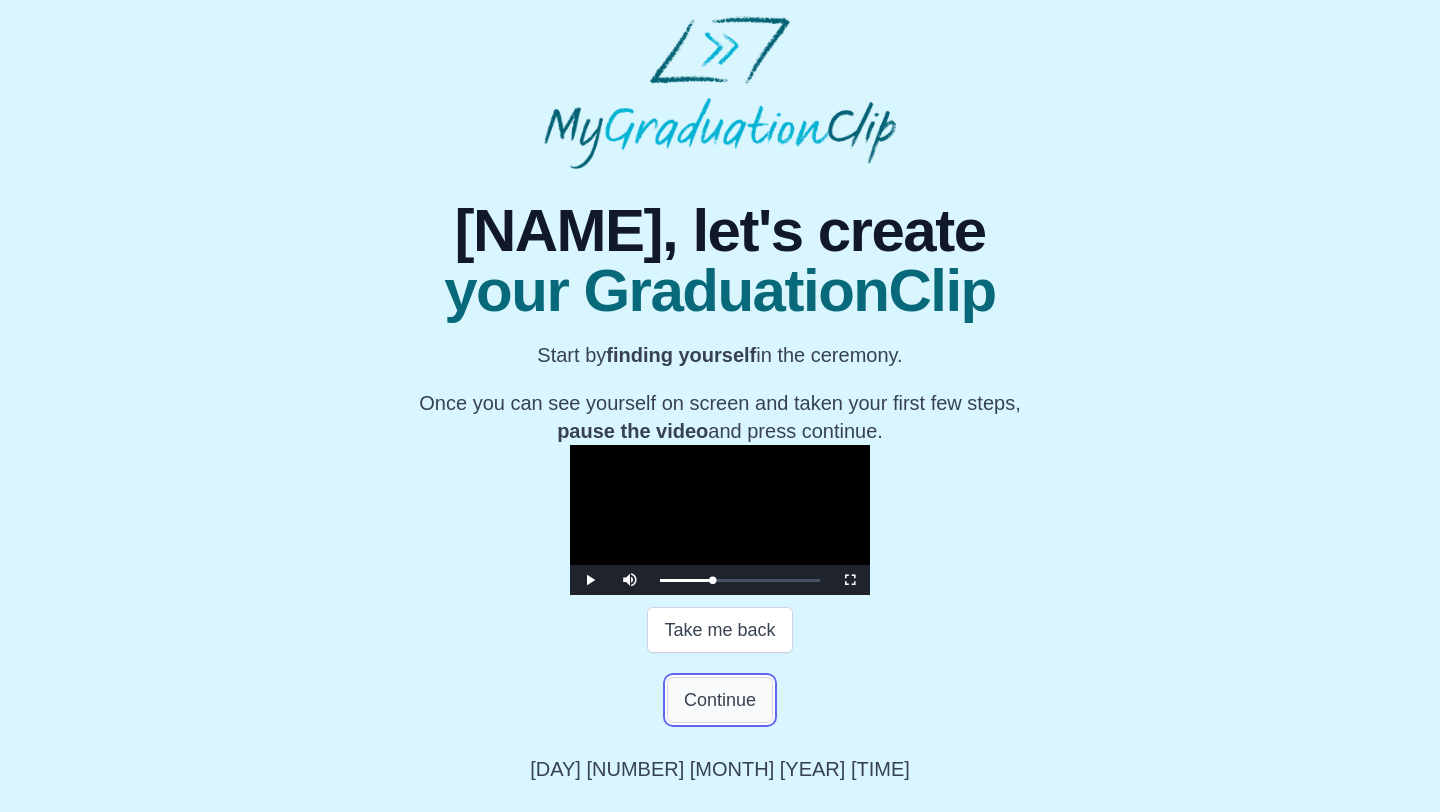 click on "Continue" at bounding box center [720, 700] 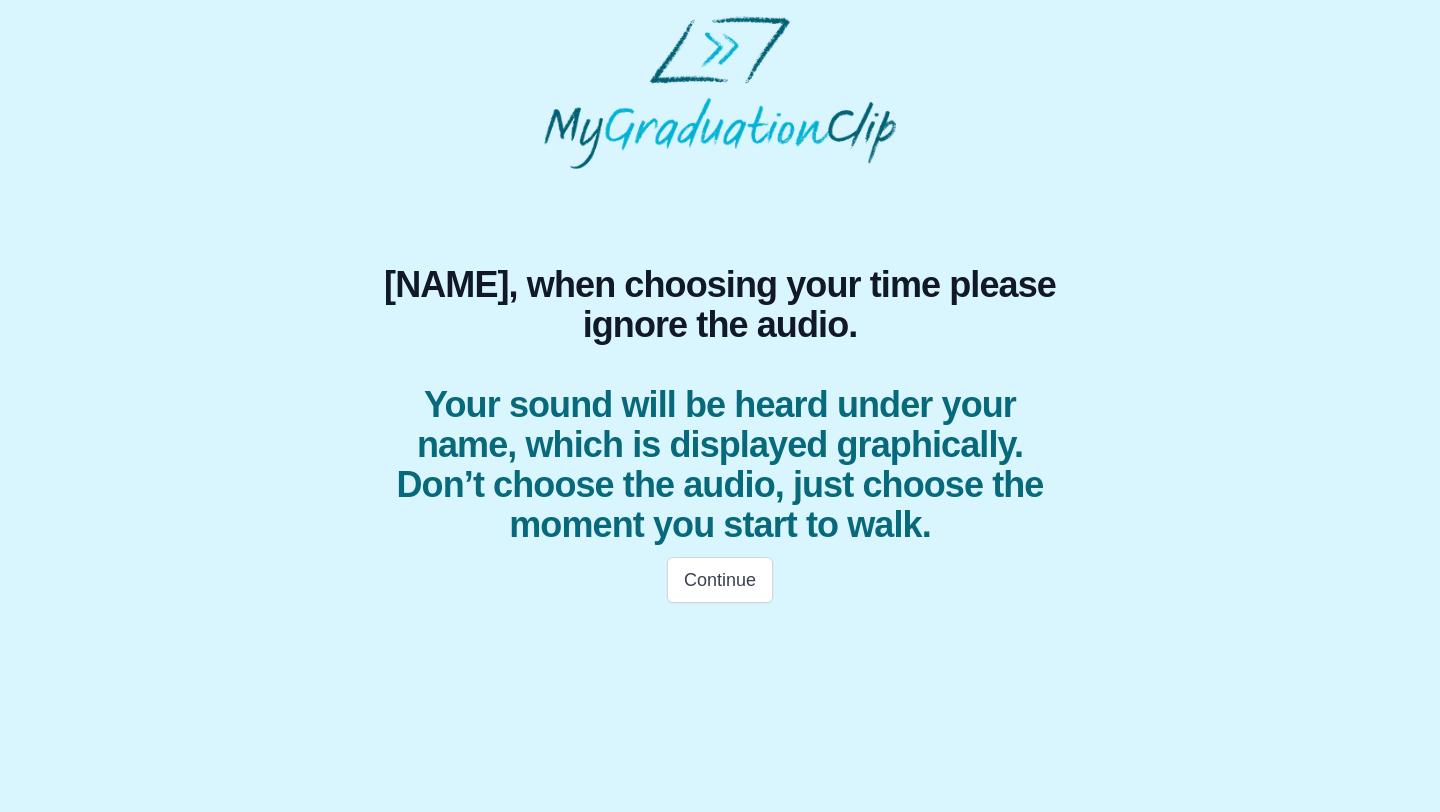scroll, scrollTop: 0, scrollLeft: 0, axis: both 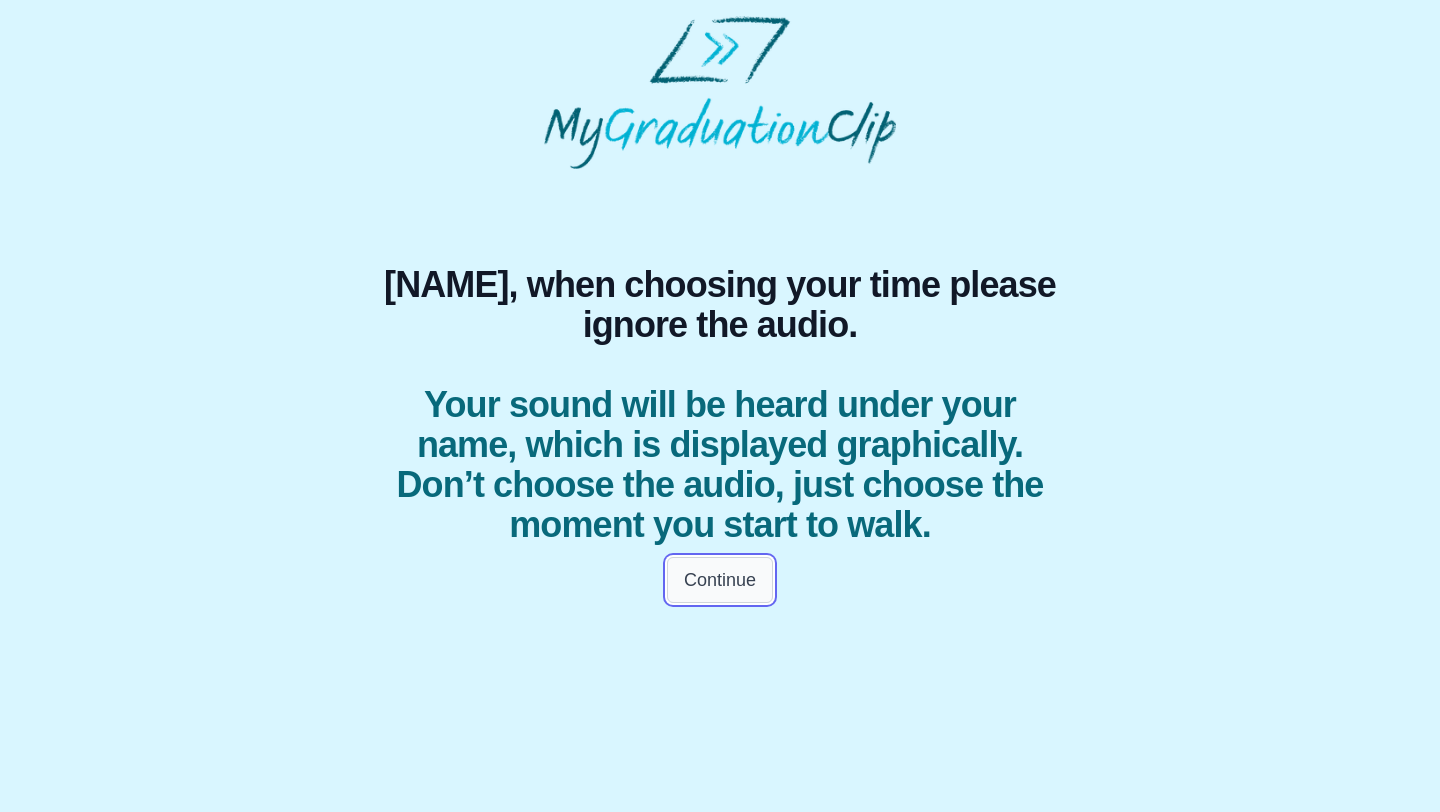 click on "Continue" at bounding box center (720, 580) 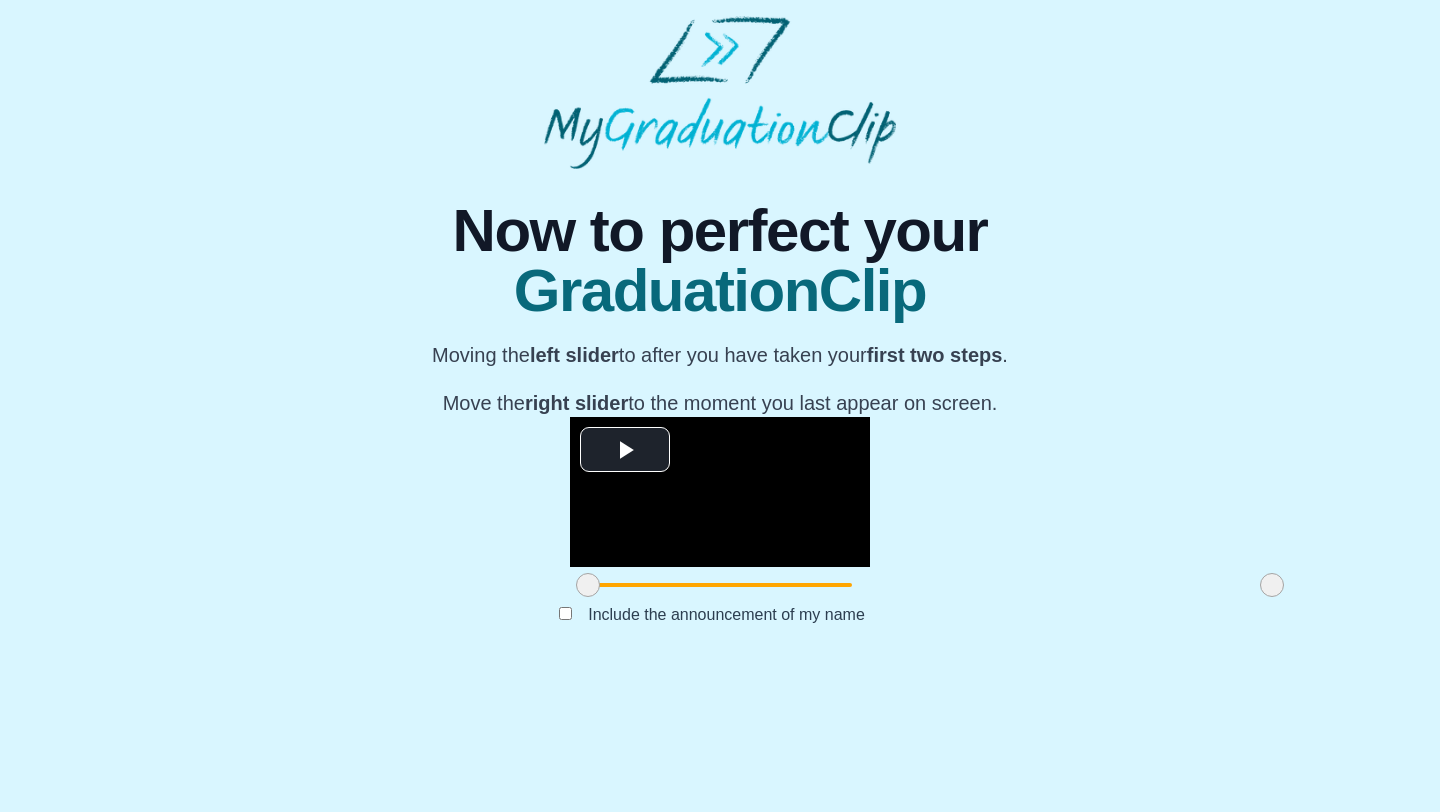 scroll, scrollTop: 125, scrollLeft: 0, axis: vertical 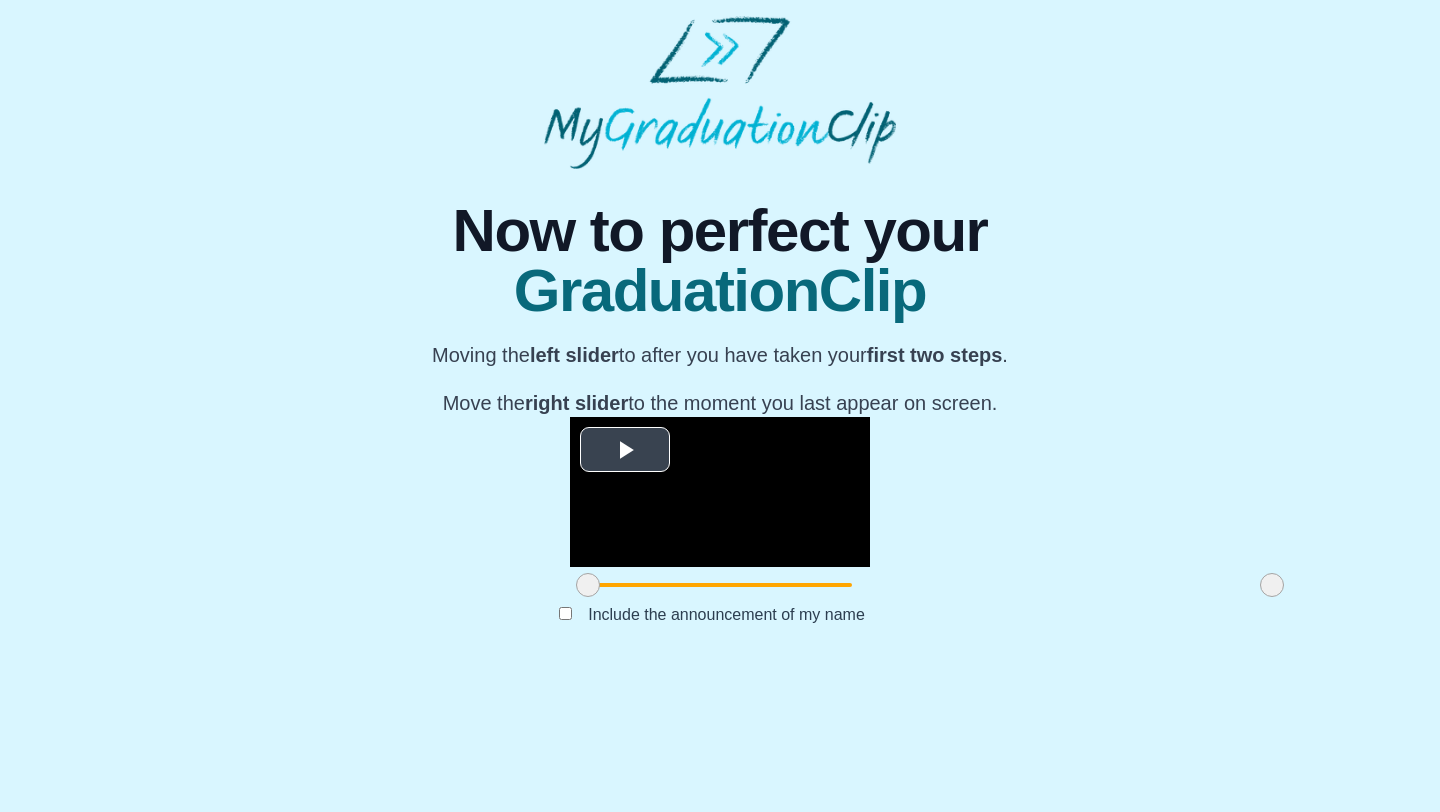 click at bounding box center [625, 450] 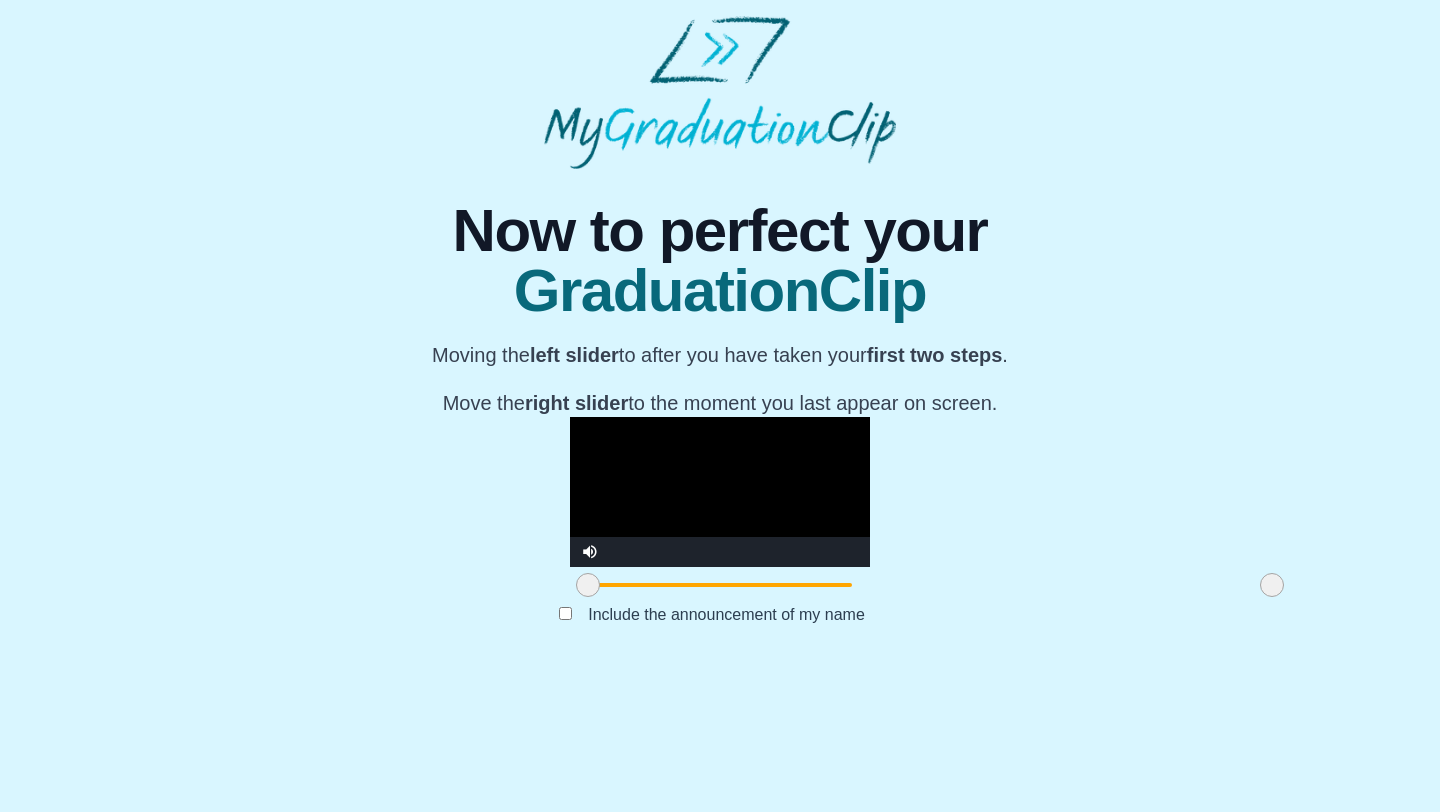 click at bounding box center (720, 492) 